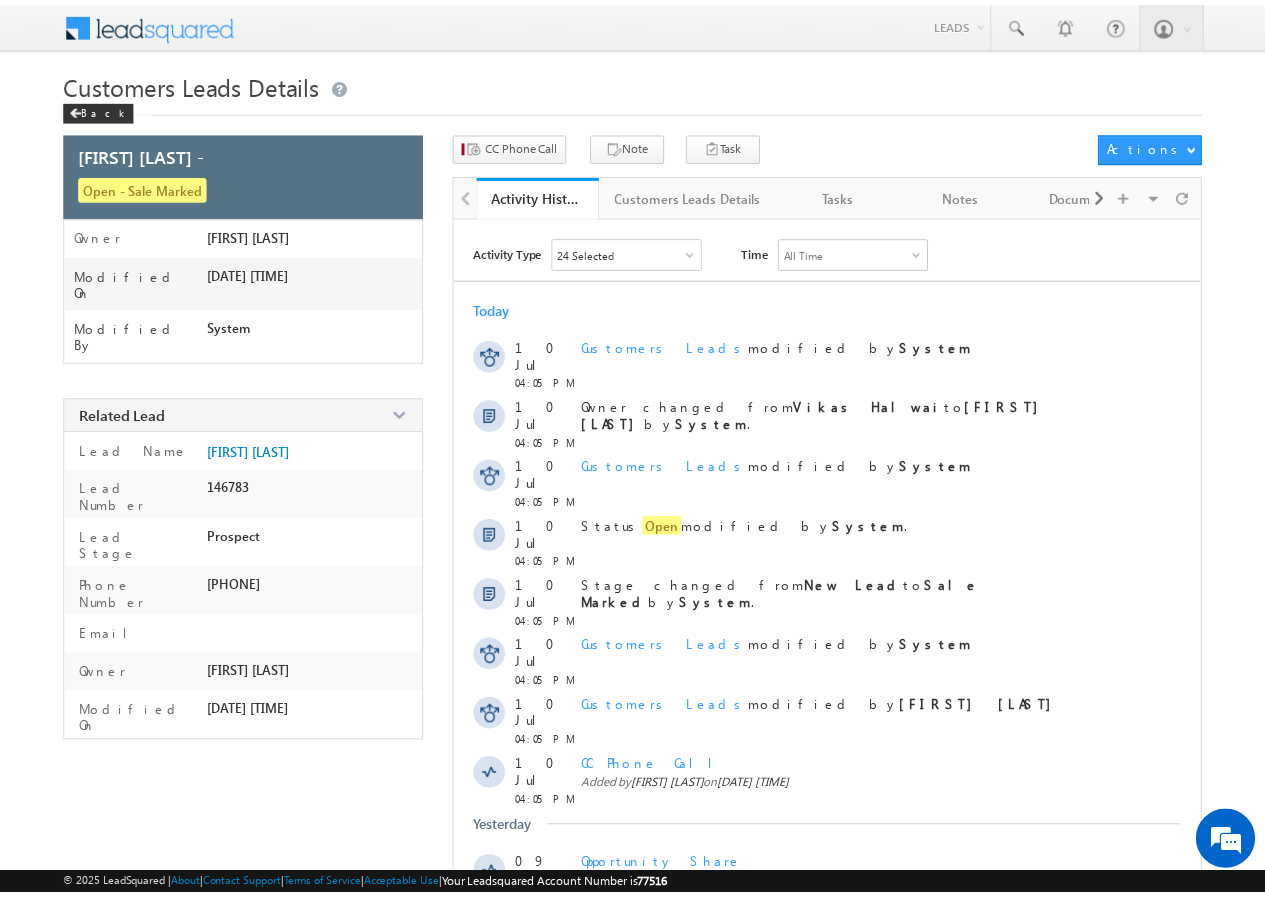 scroll, scrollTop: 0, scrollLeft: 0, axis: both 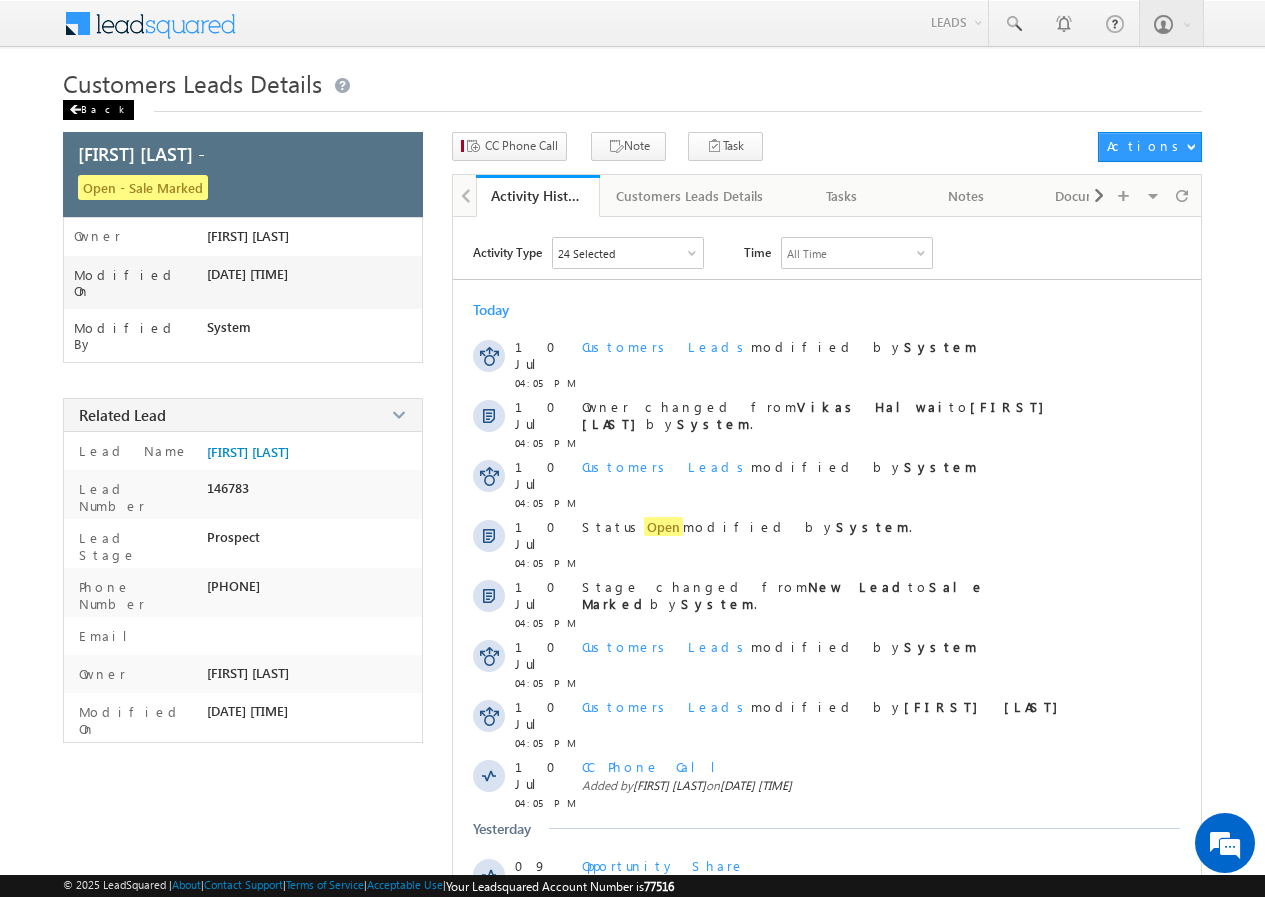 click on "Back" at bounding box center [98, 110] 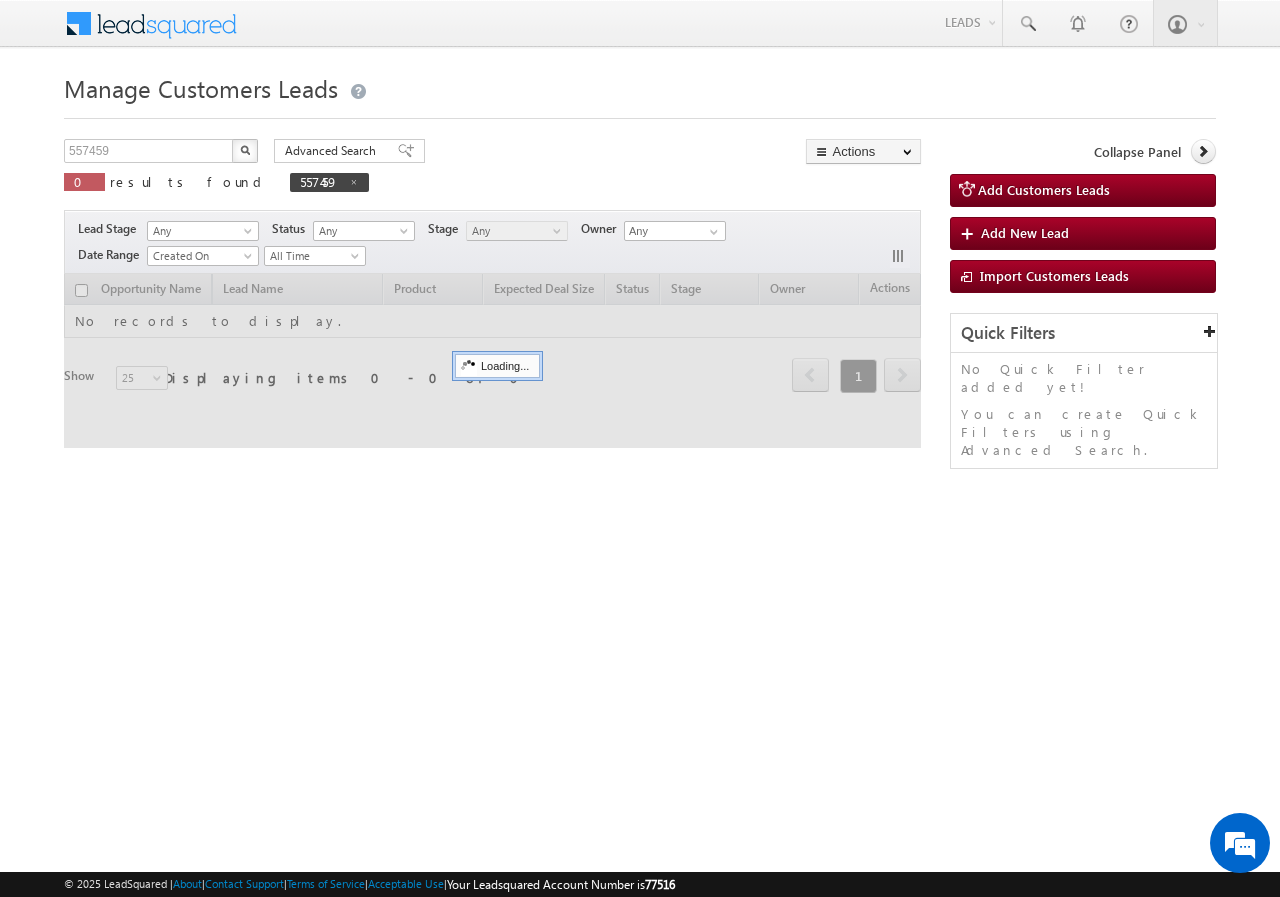 scroll, scrollTop: 0, scrollLeft: 0, axis: both 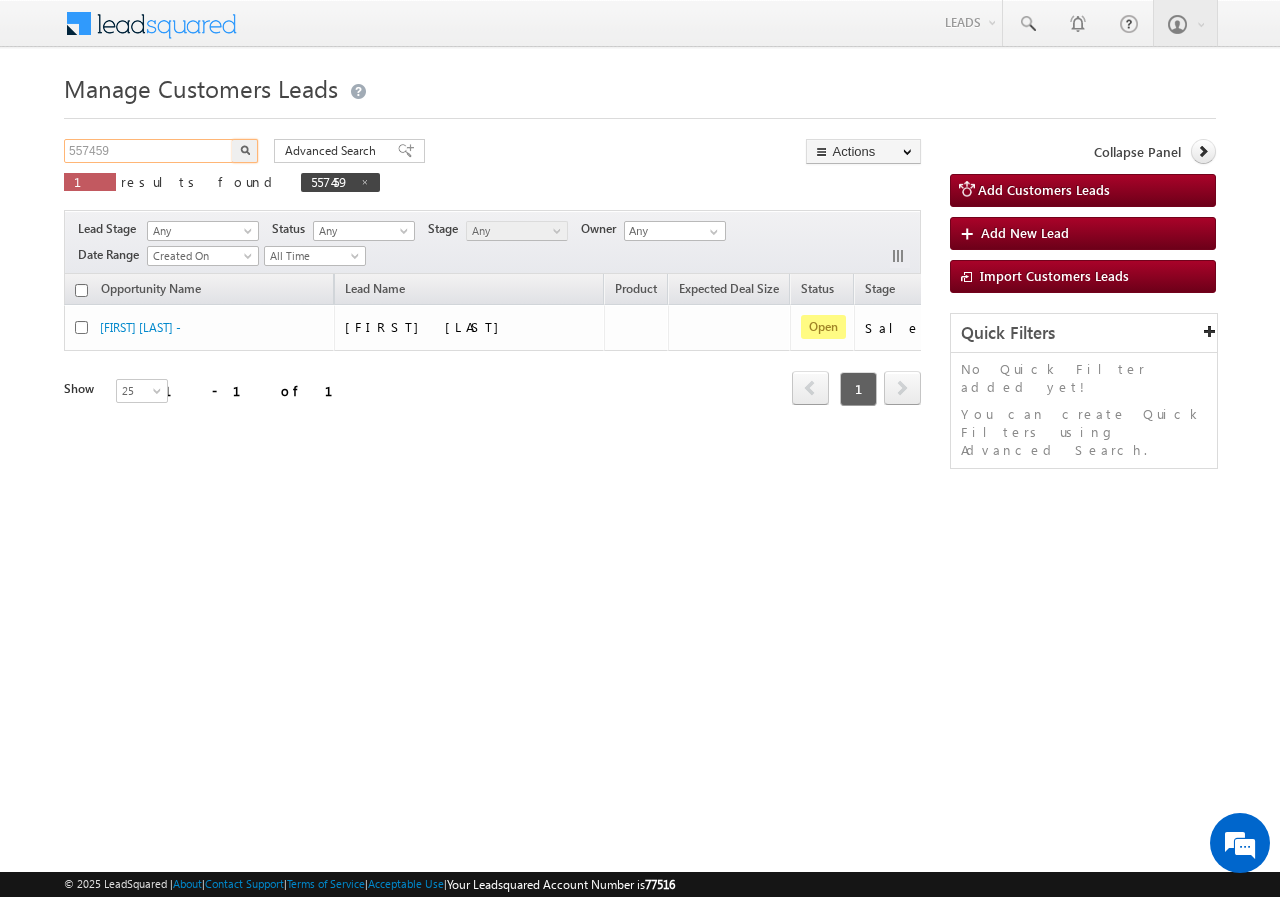 drag, startPoint x: 170, startPoint y: 153, endPoint x: 0, endPoint y: 159, distance: 170.10585 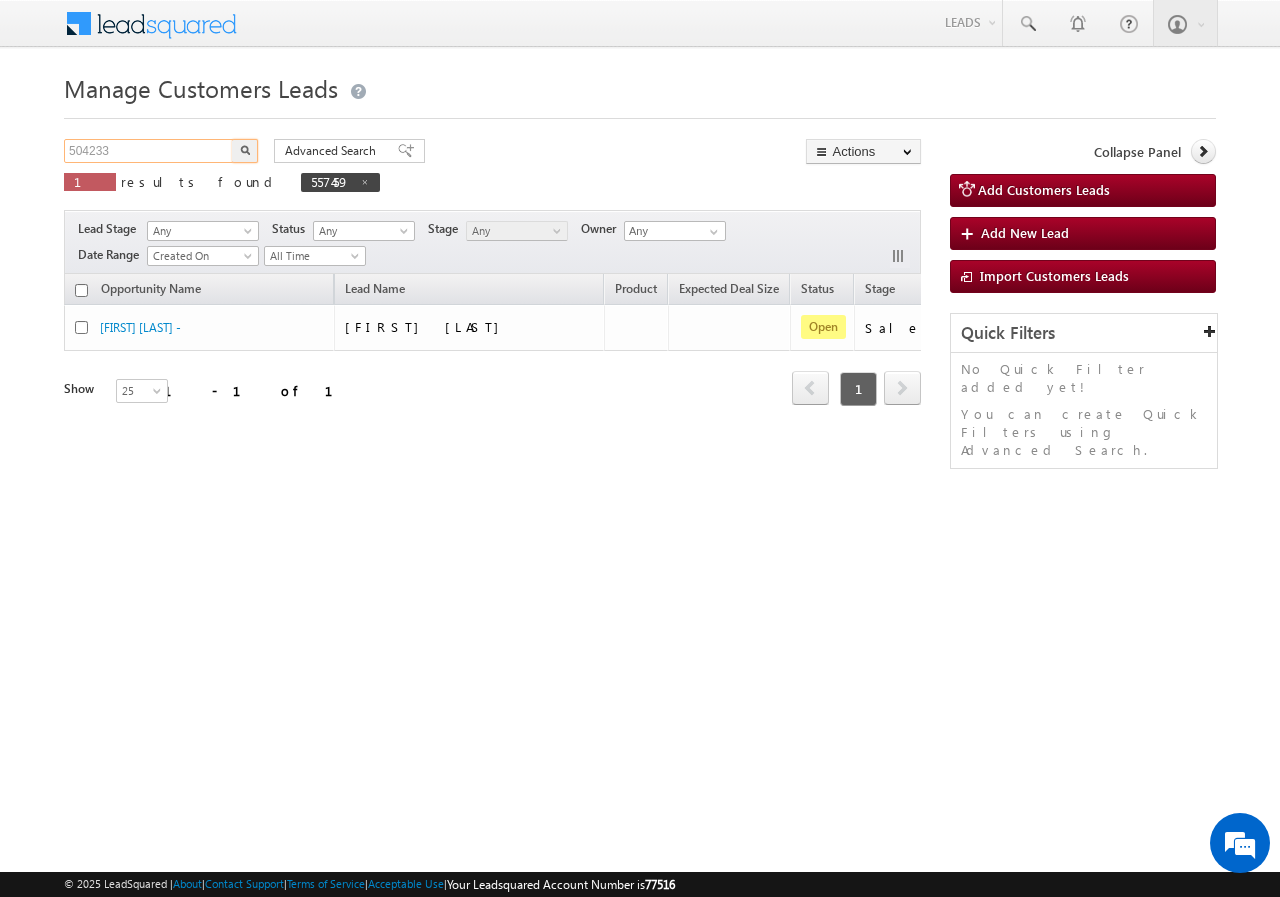 type on "[NUMBER]" 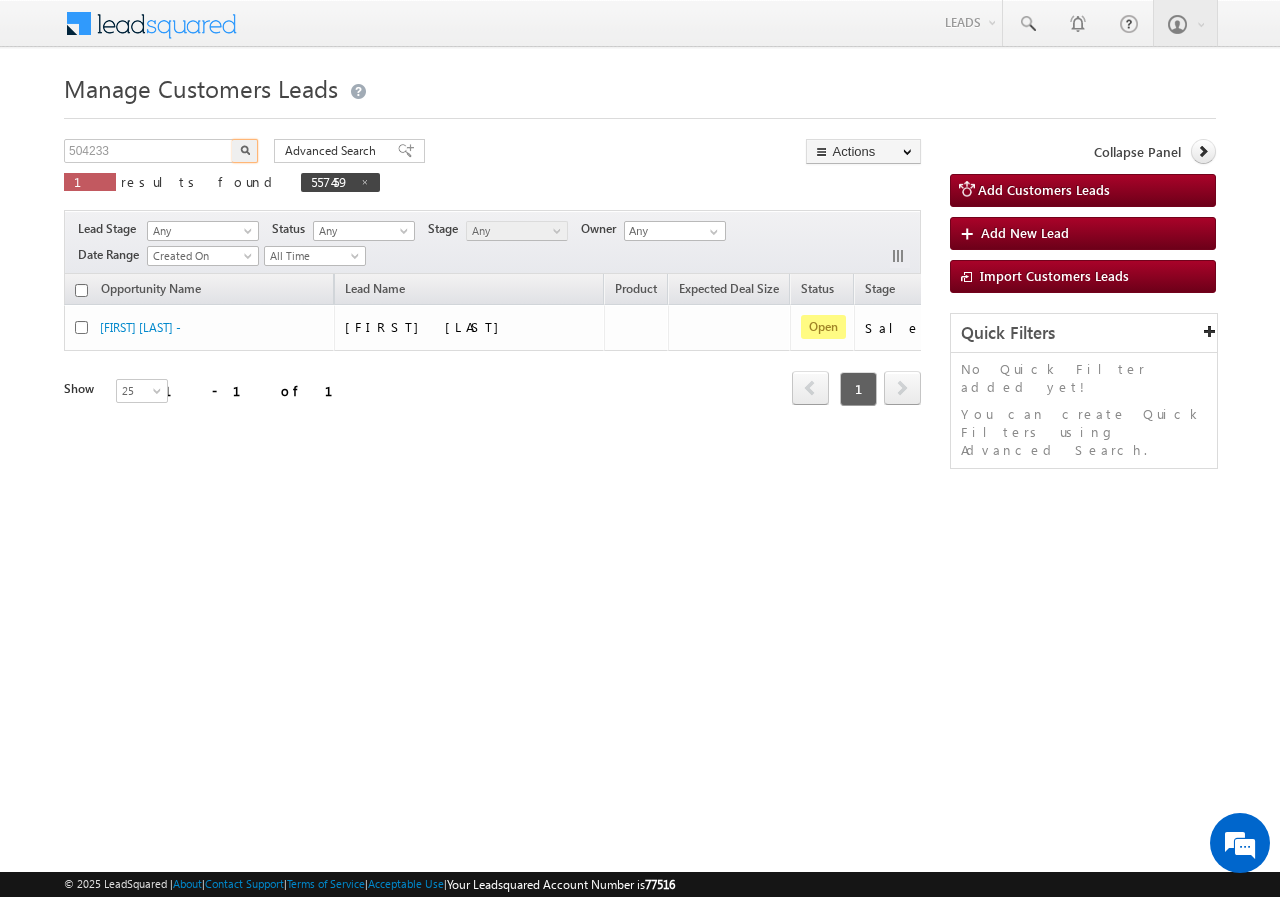 click at bounding box center (245, 150) 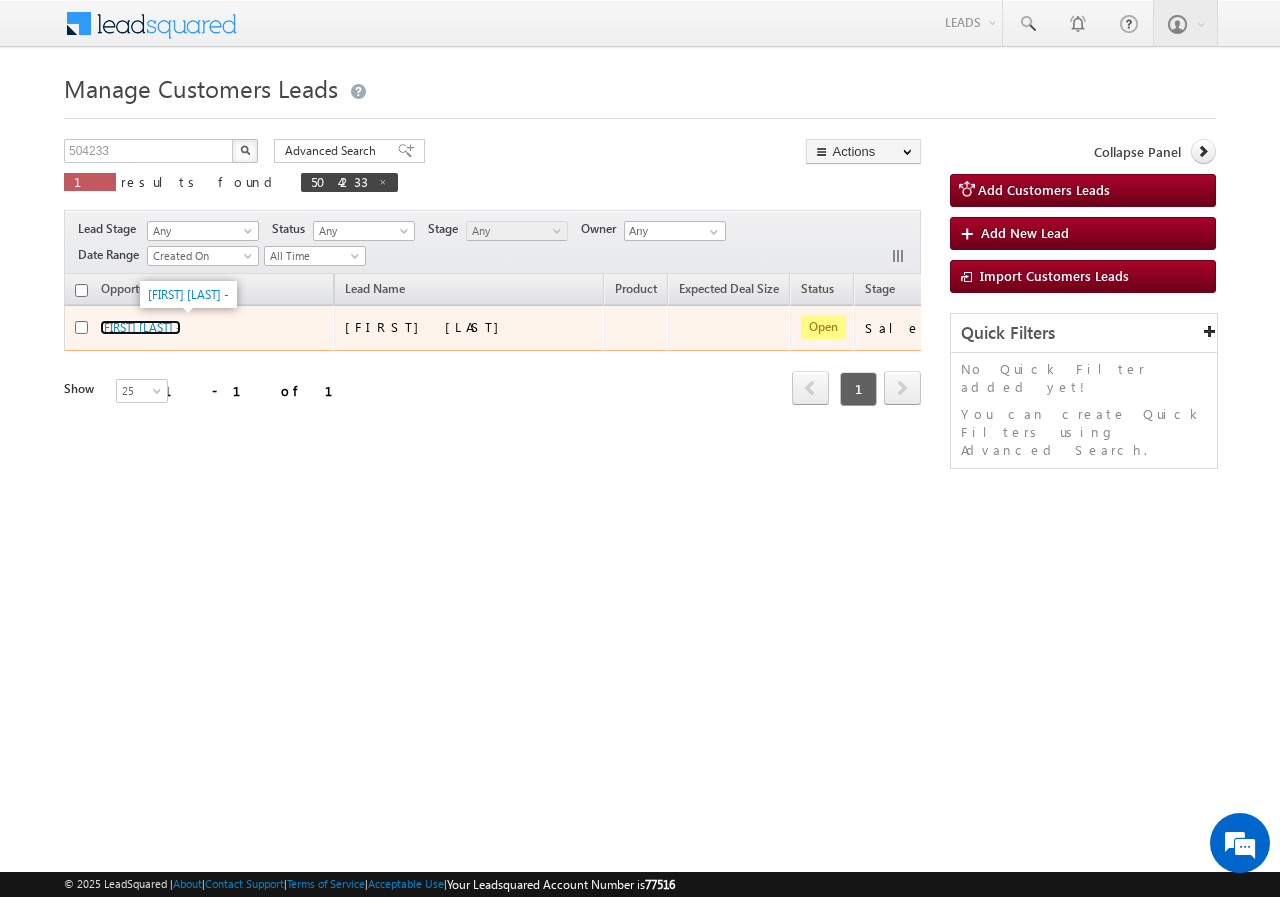 click on "[FIRST] [LAST] -" at bounding box center (140, 327) 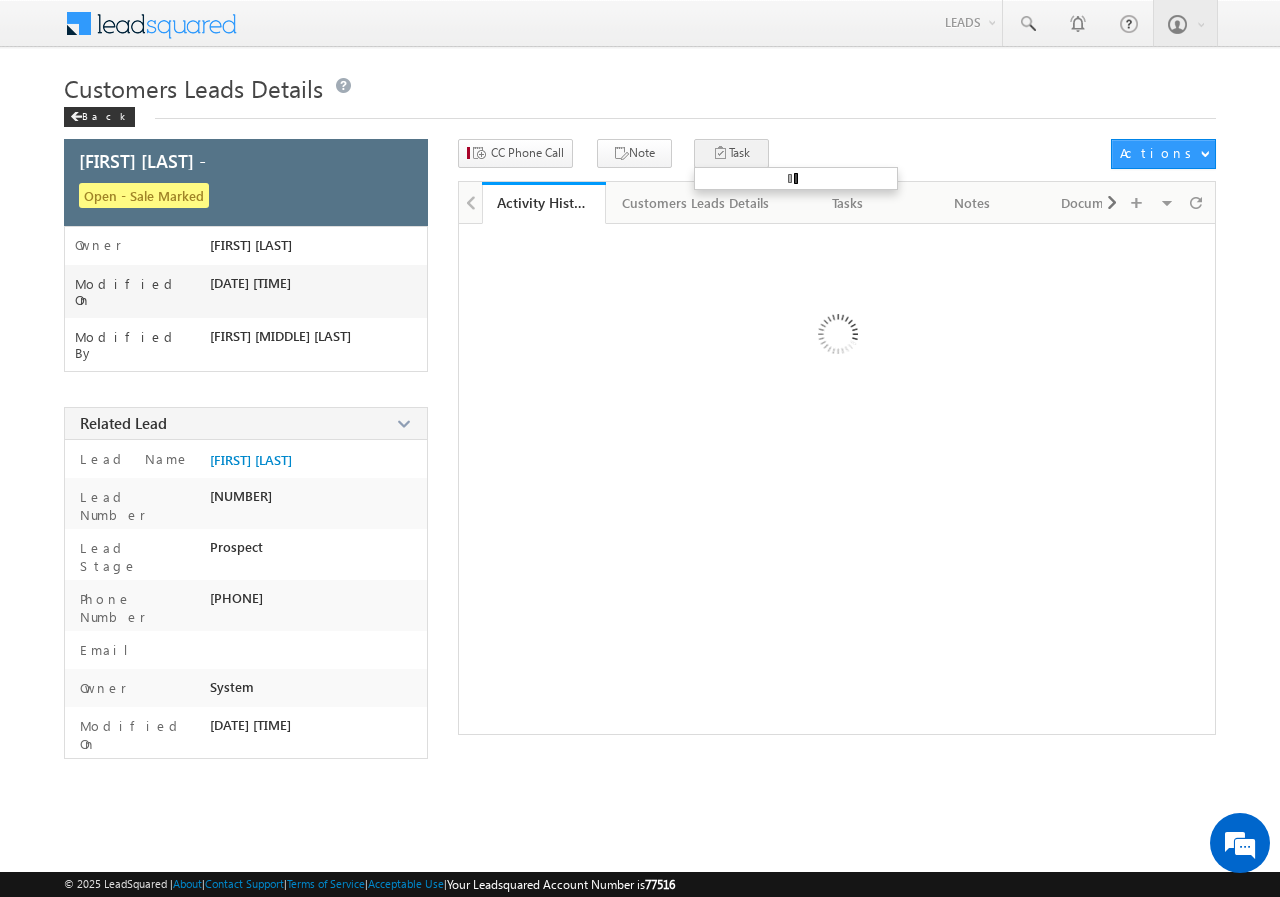 scroll, scrollTop: 0, scrollLeft: 0, axis: both 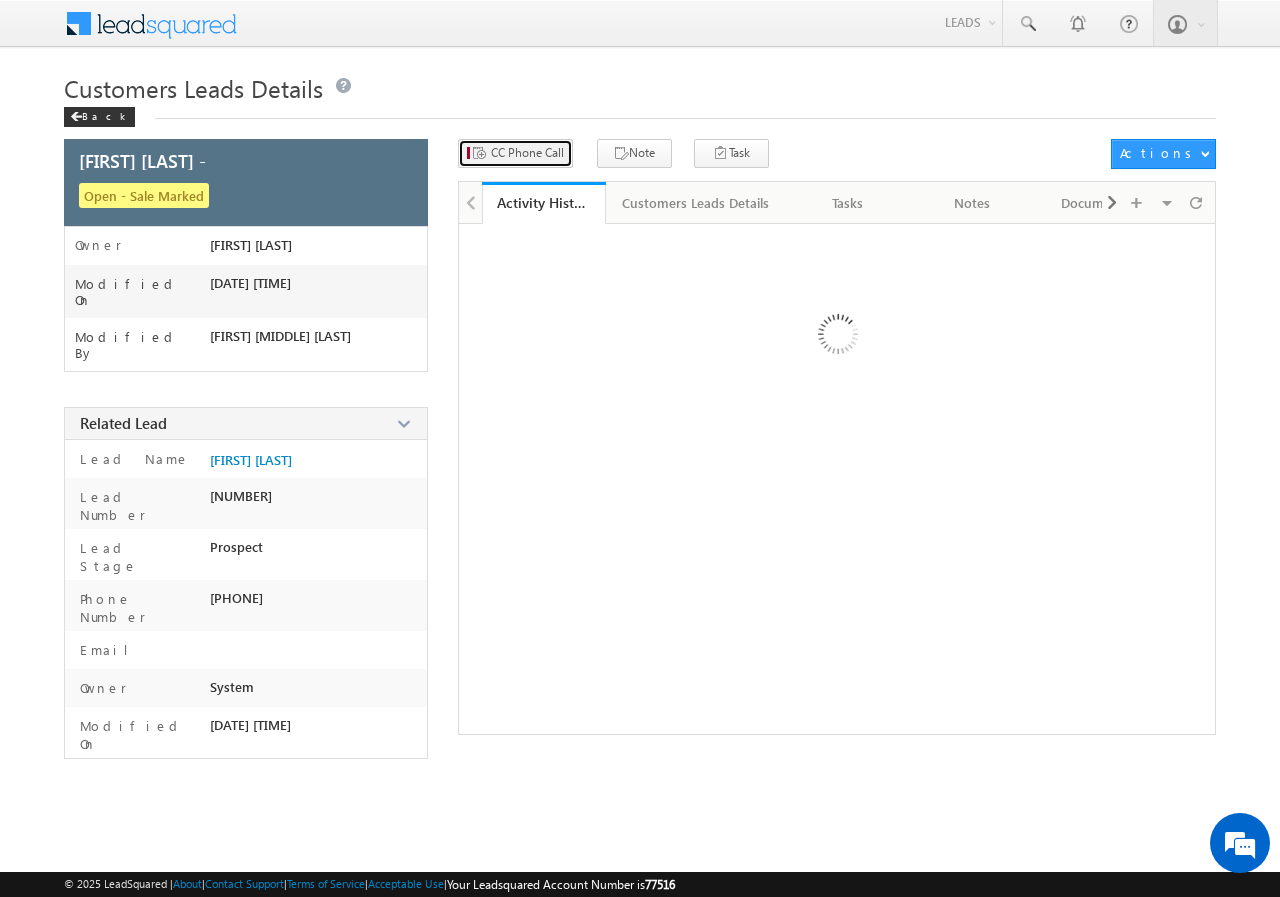 click on "CC Phone Call" at bounding box center (527, 153) 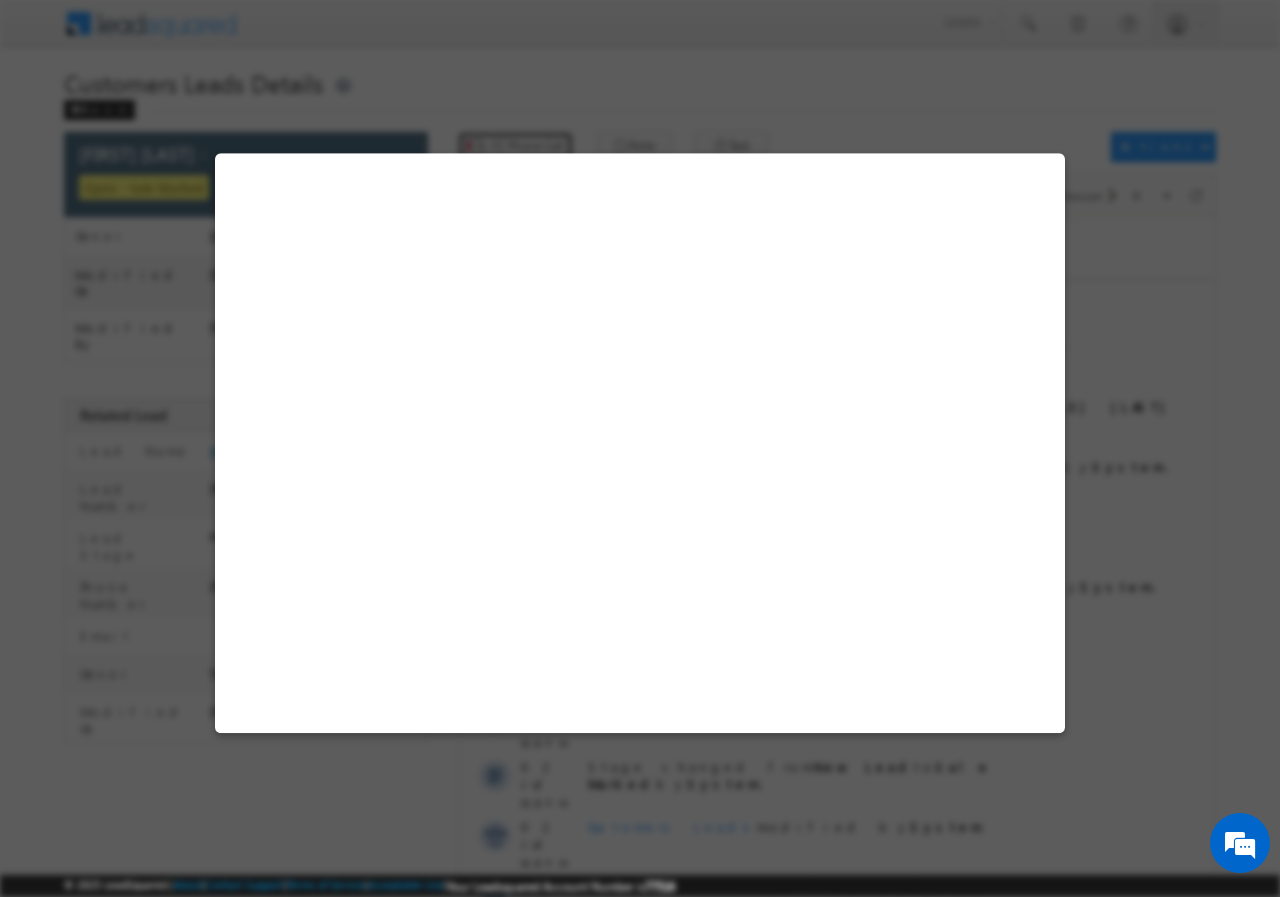 select on "Udaipur" 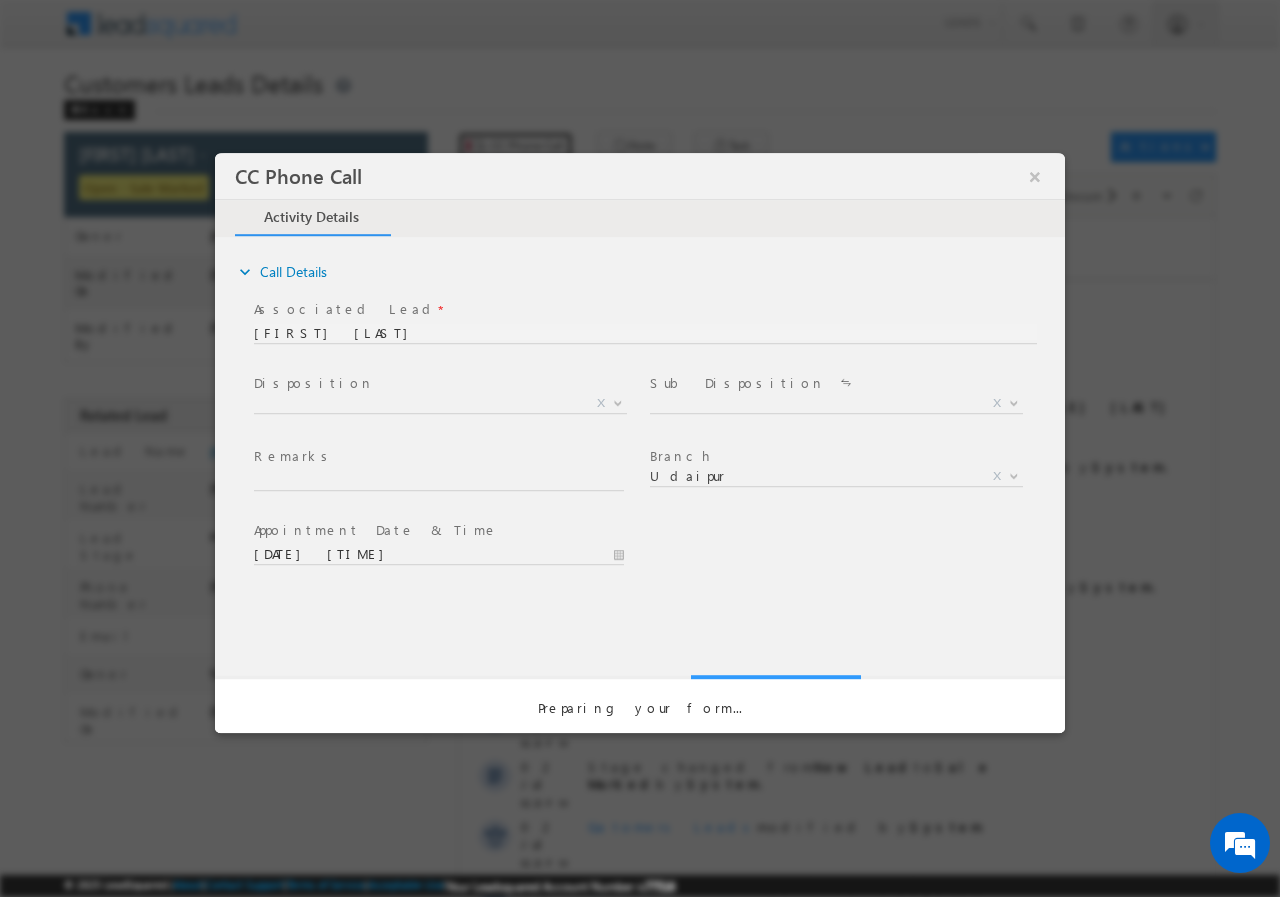 scroll, scrollTop: 0, scrollLeft: 0, axis: both 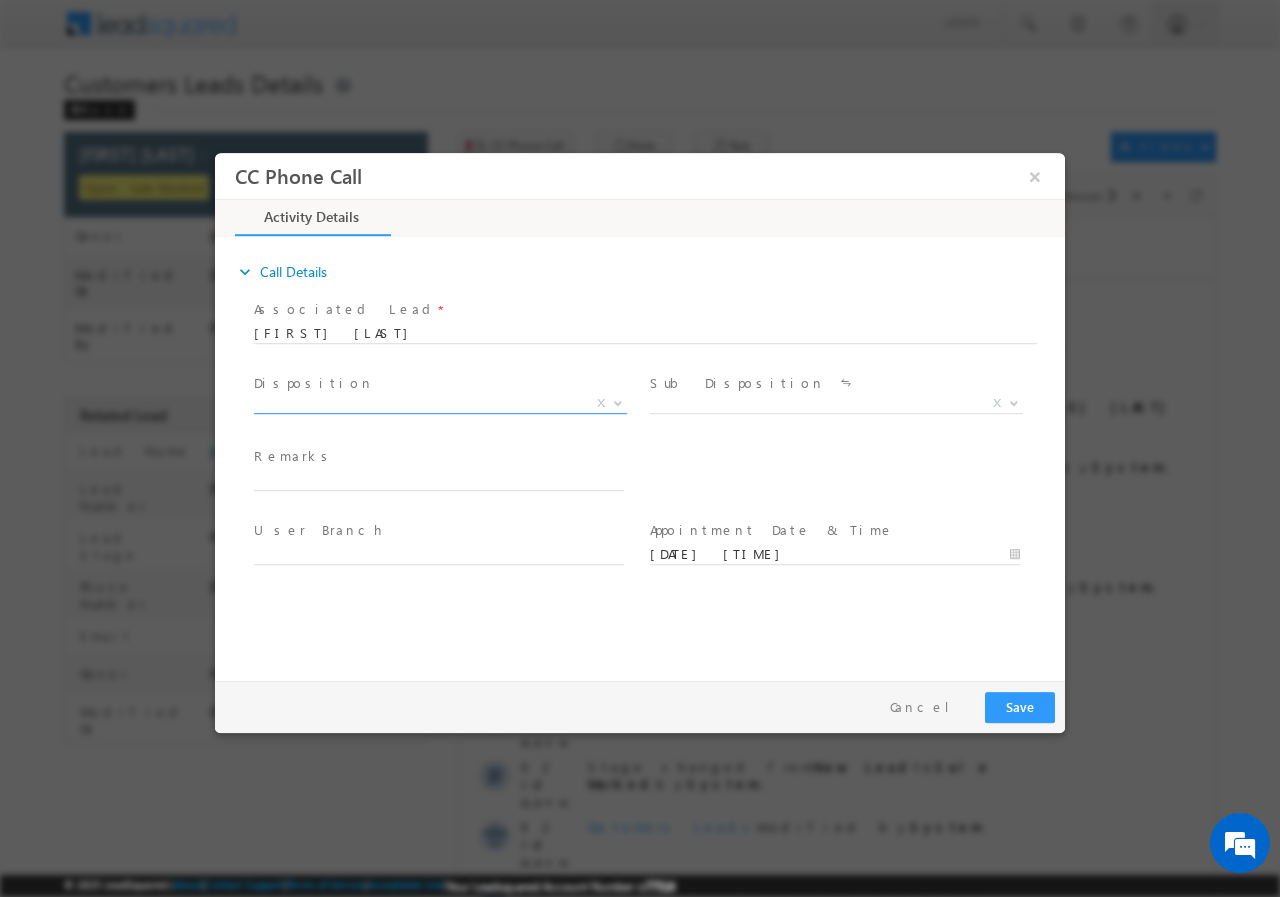 click at bounding box center (616, 402) 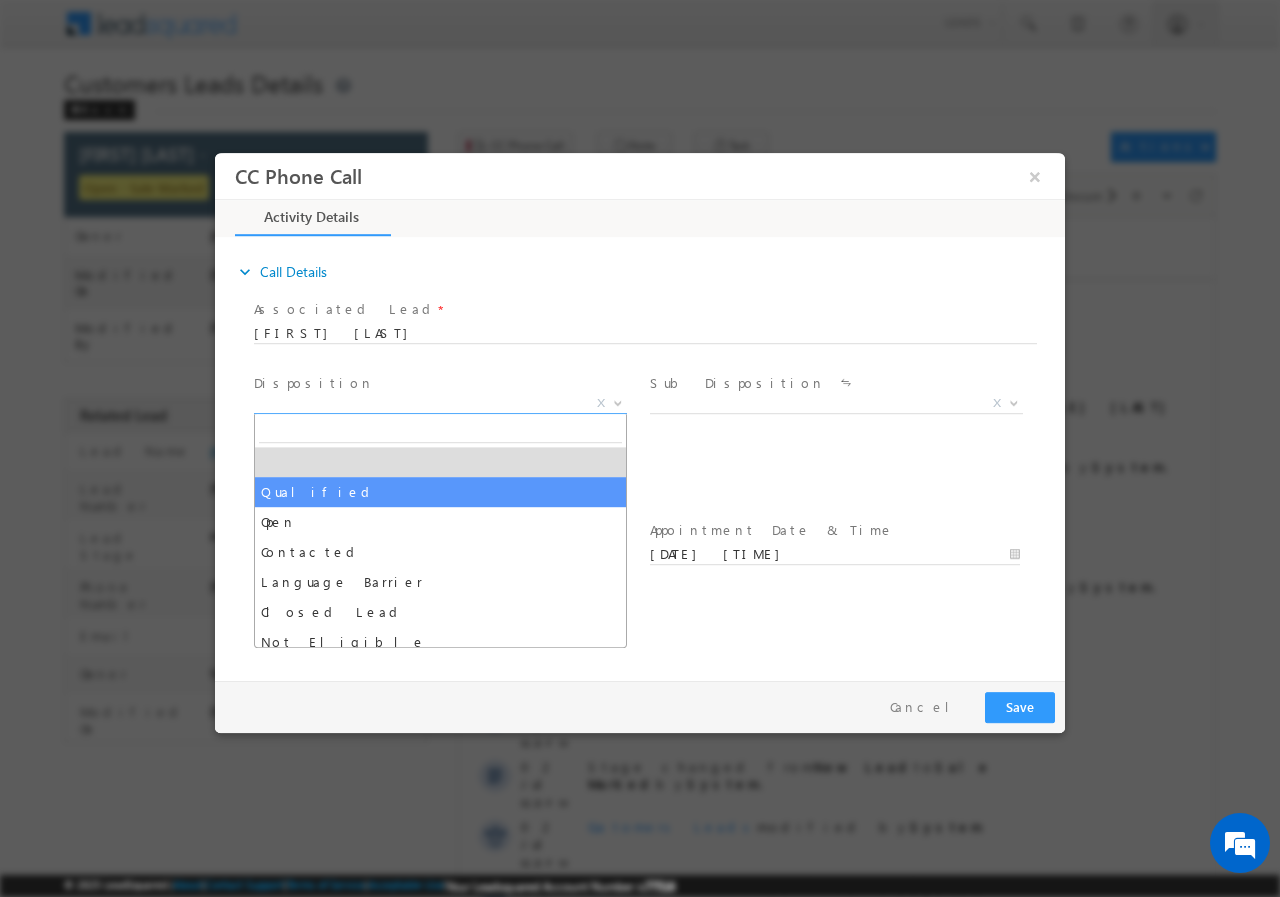 select on "Qualified" 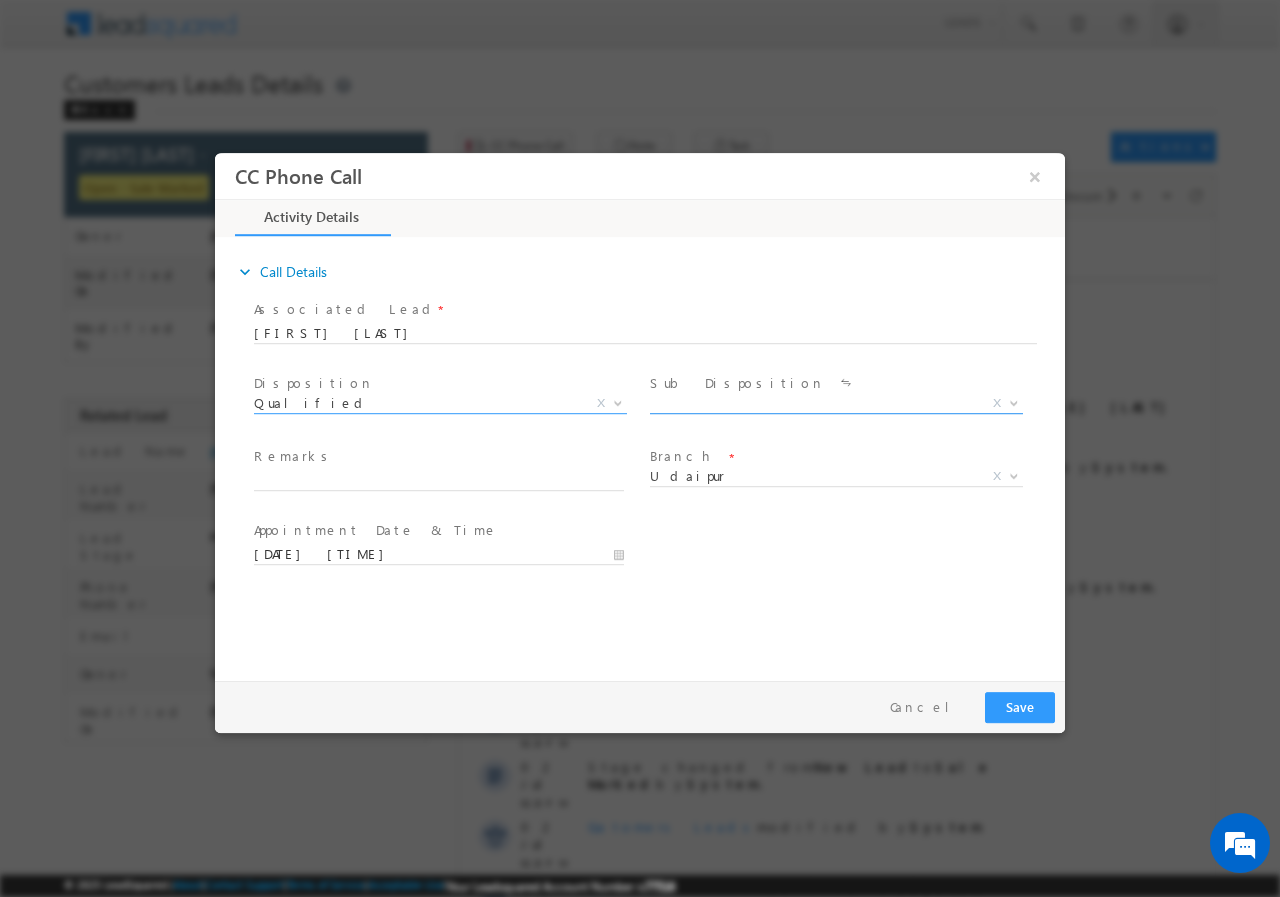 click at bounding box center [1014, 401] 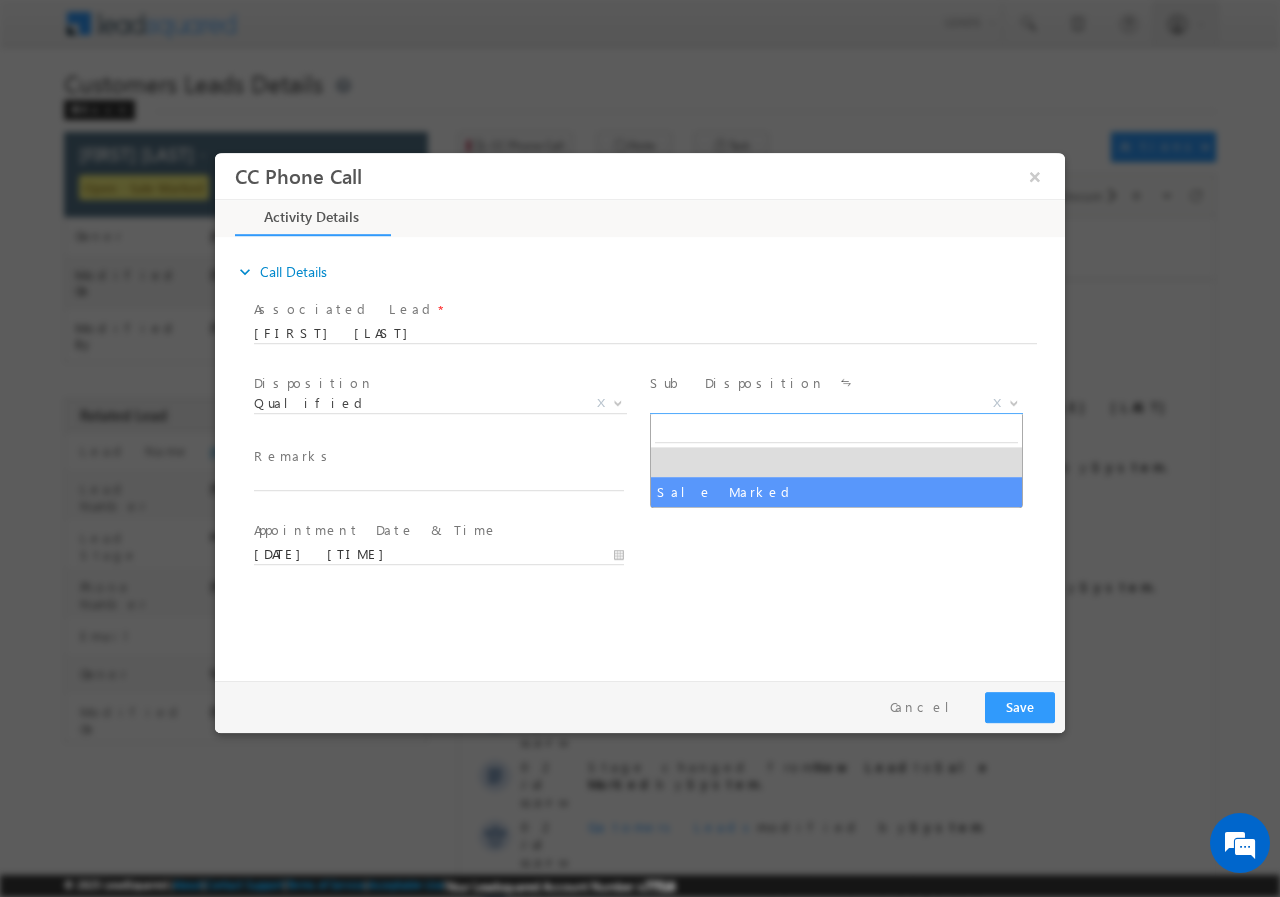 select on "Sale Marked" 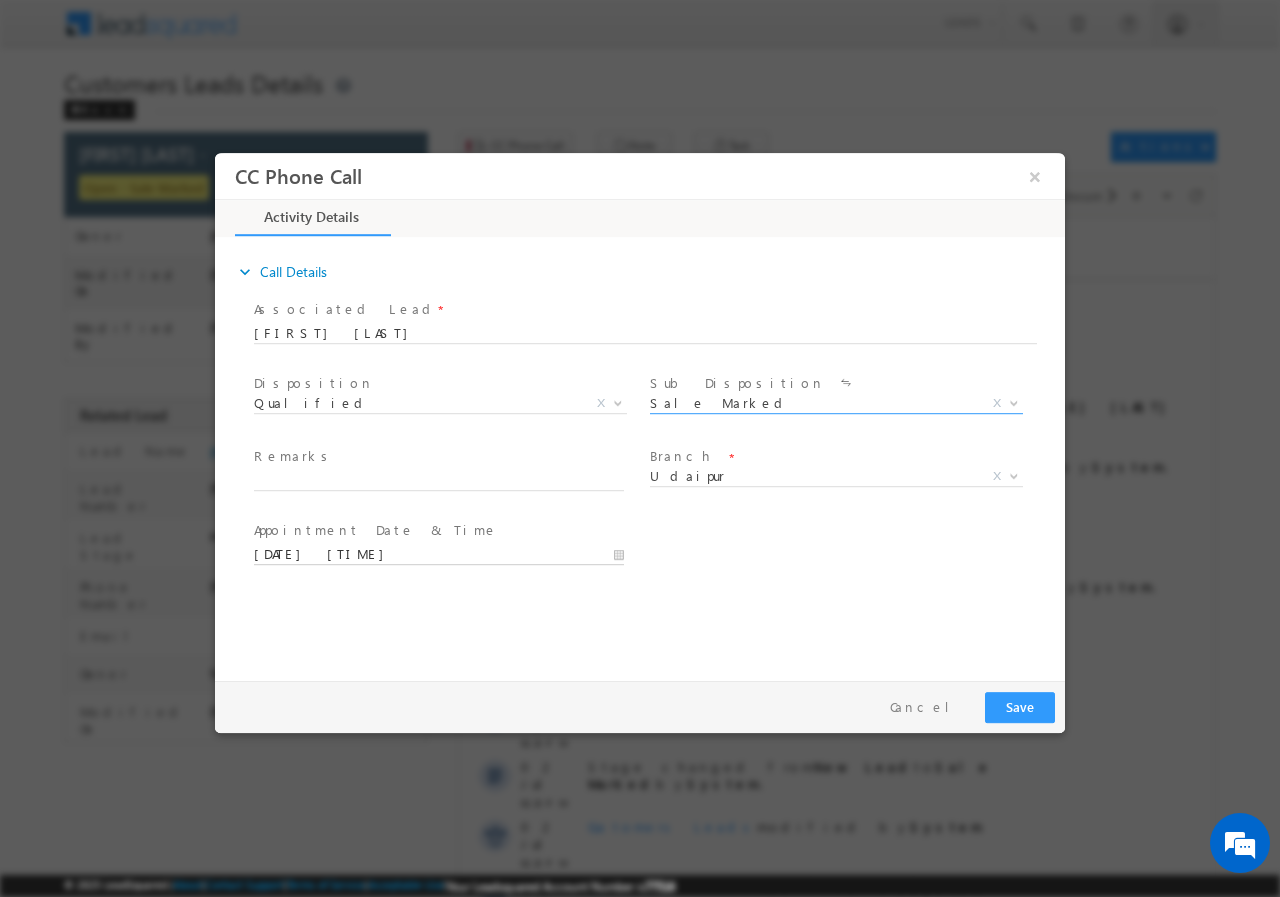 scroll, scrollTop: 0, scrollLeft: 0, axis: both 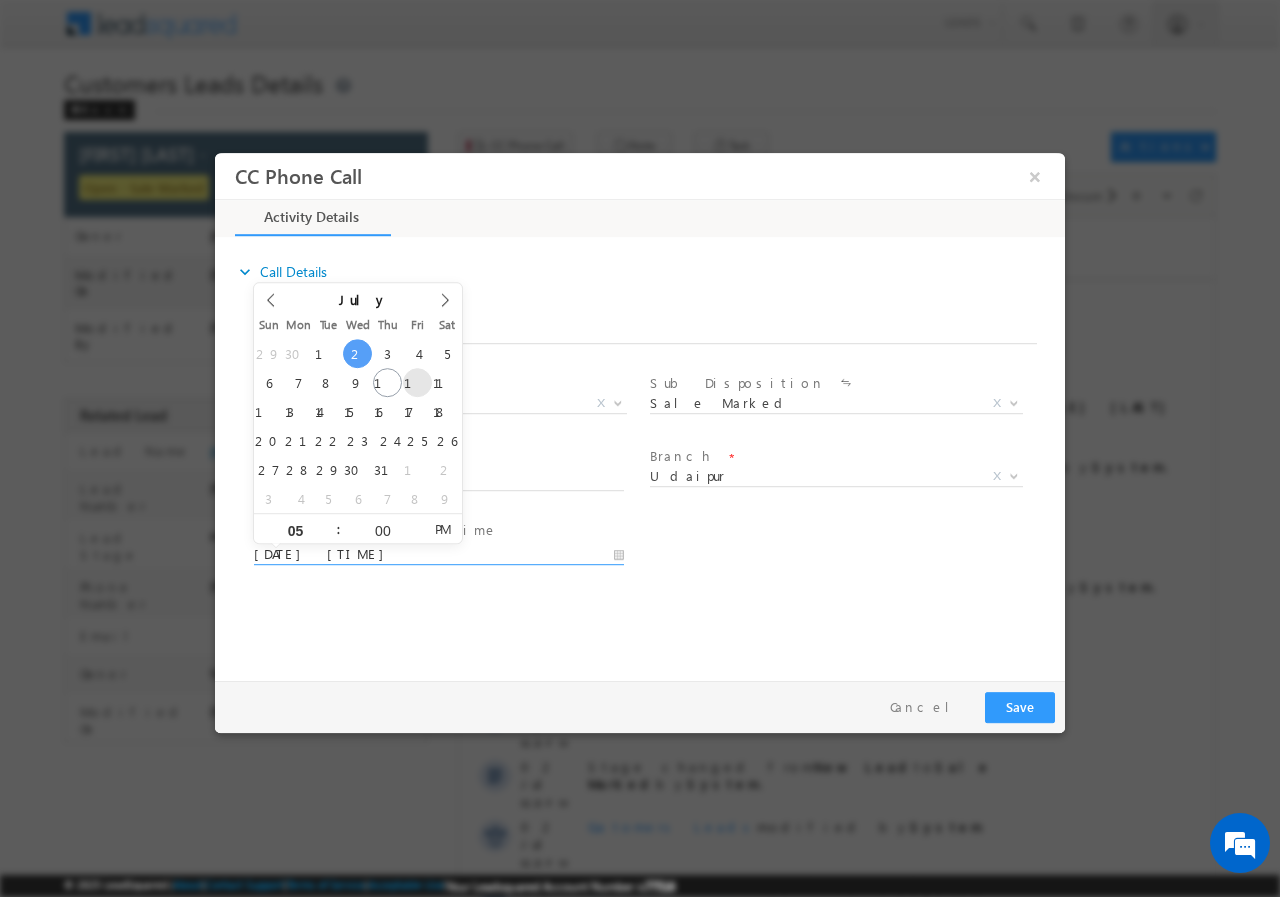 type on "[DATE] [TIME]" 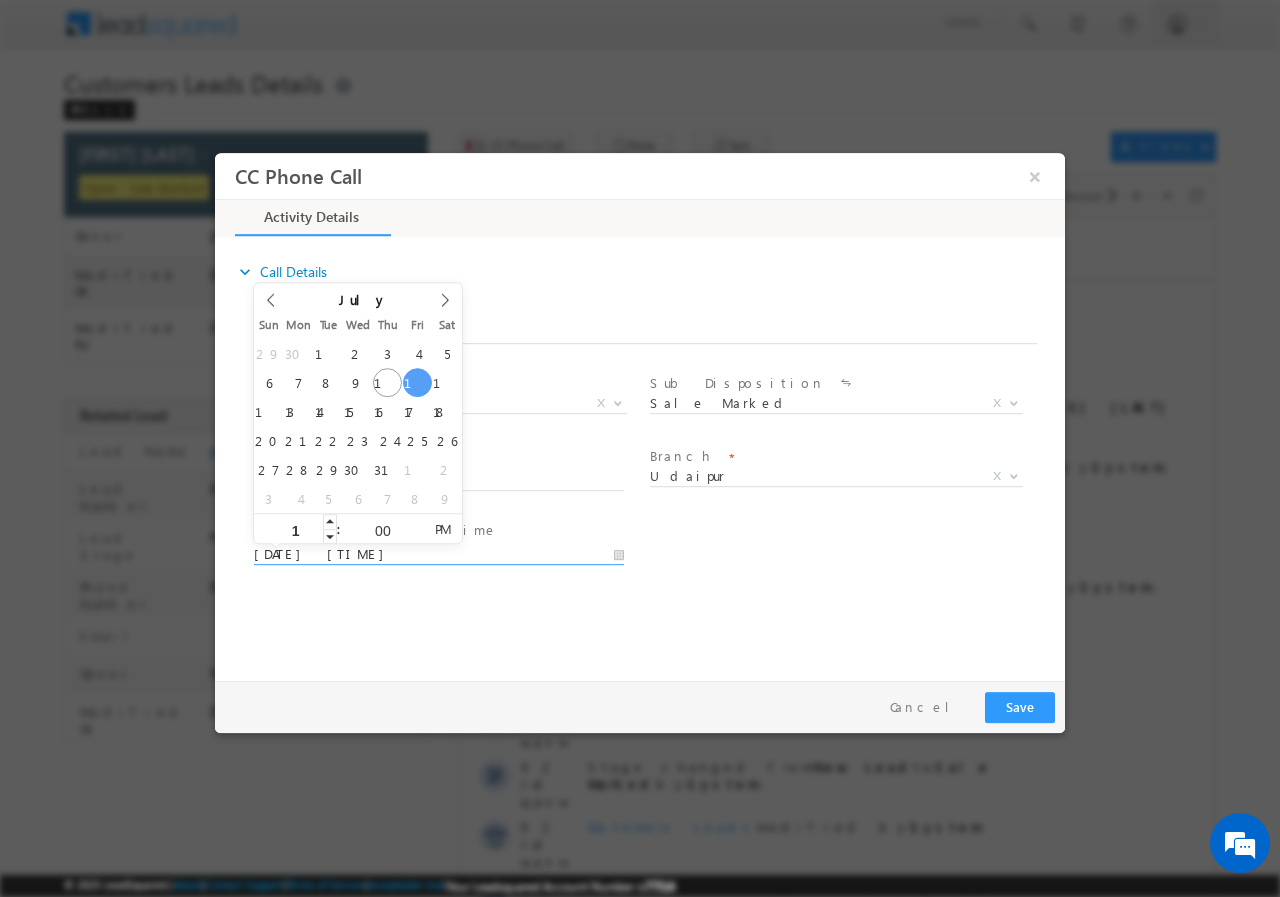 type on "12" 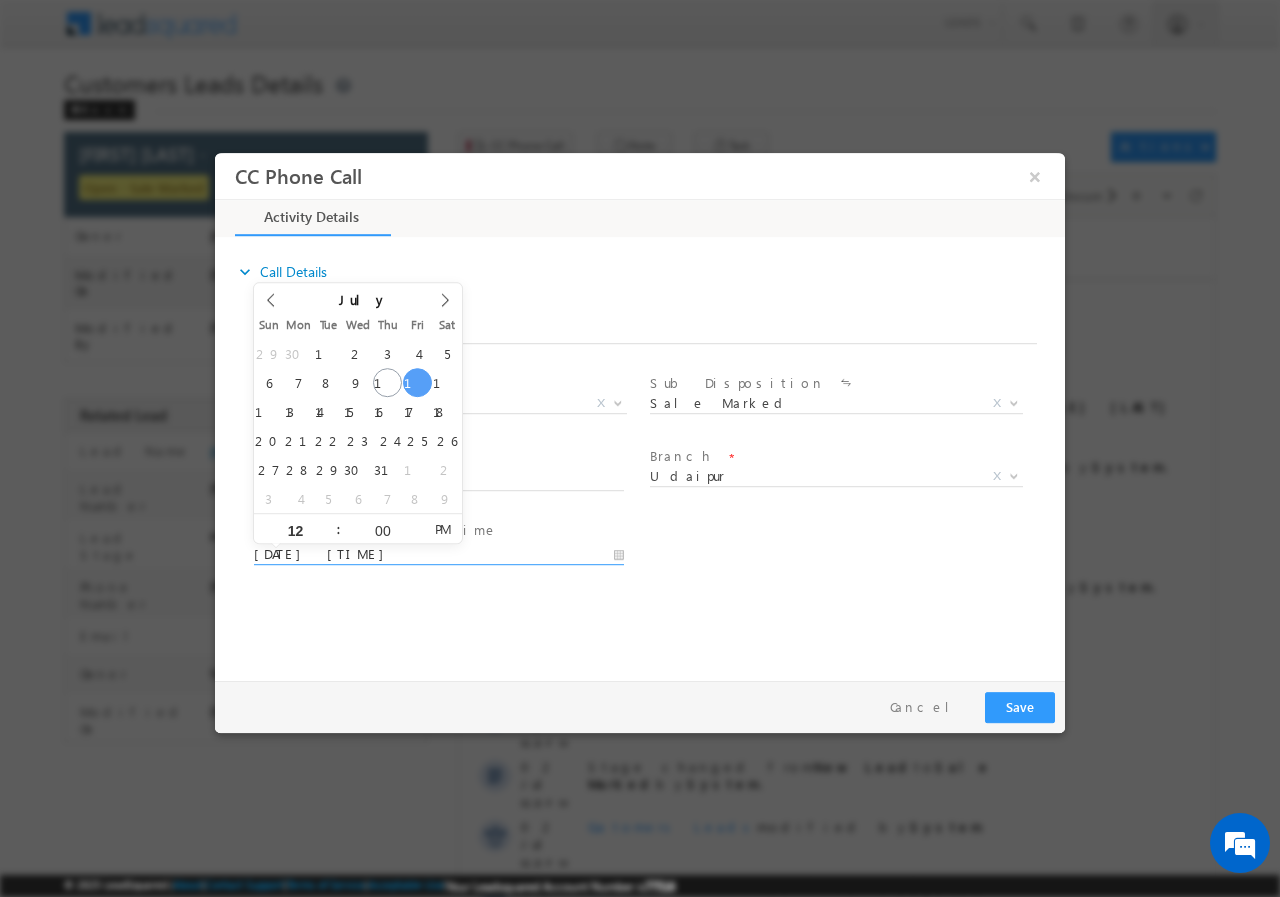 type on "07/11/2025 12:00 PM" 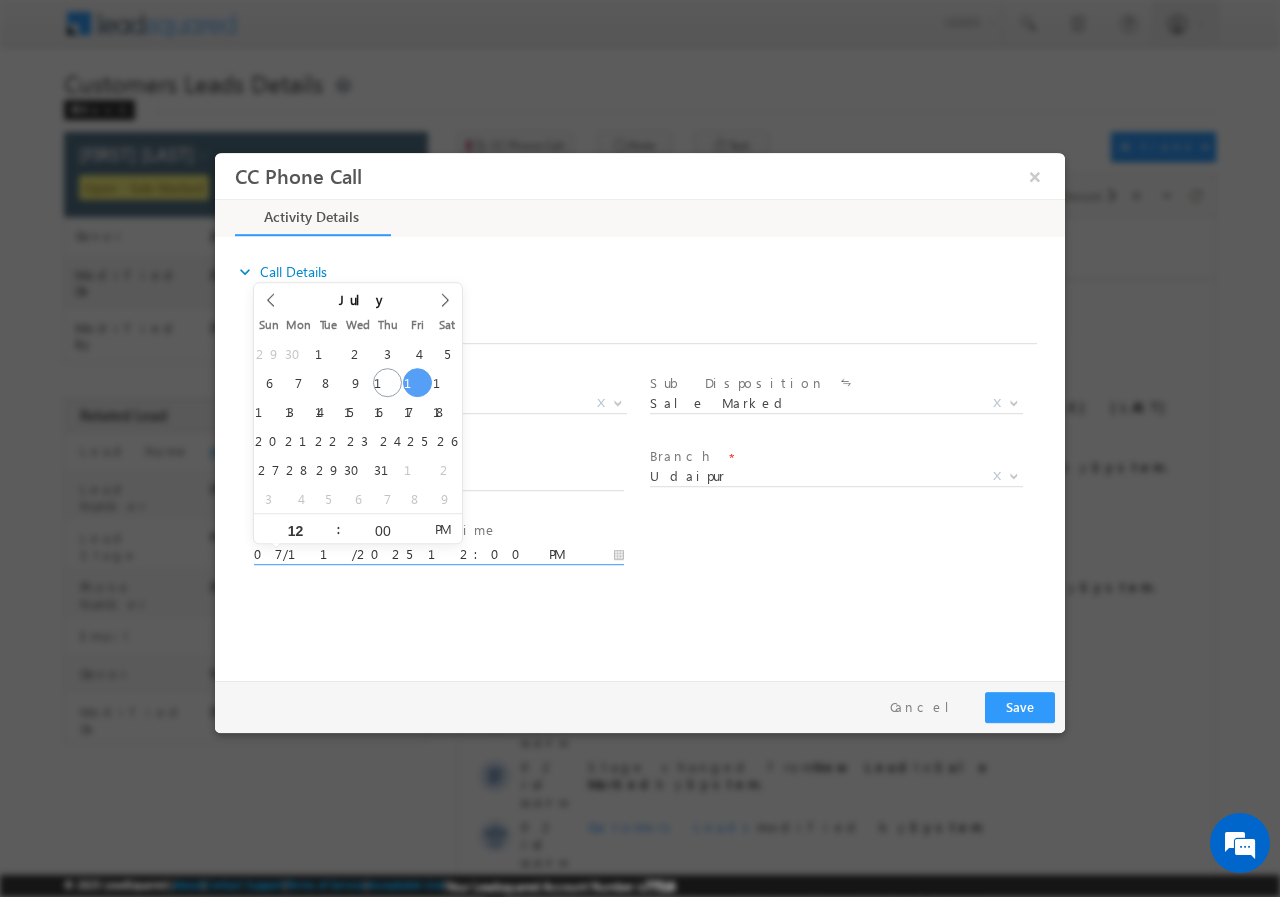 click on "Associated Lead * [FIRST] [LAST] [FIRST] [LAST] Yes" at bounding box center [645, 455] 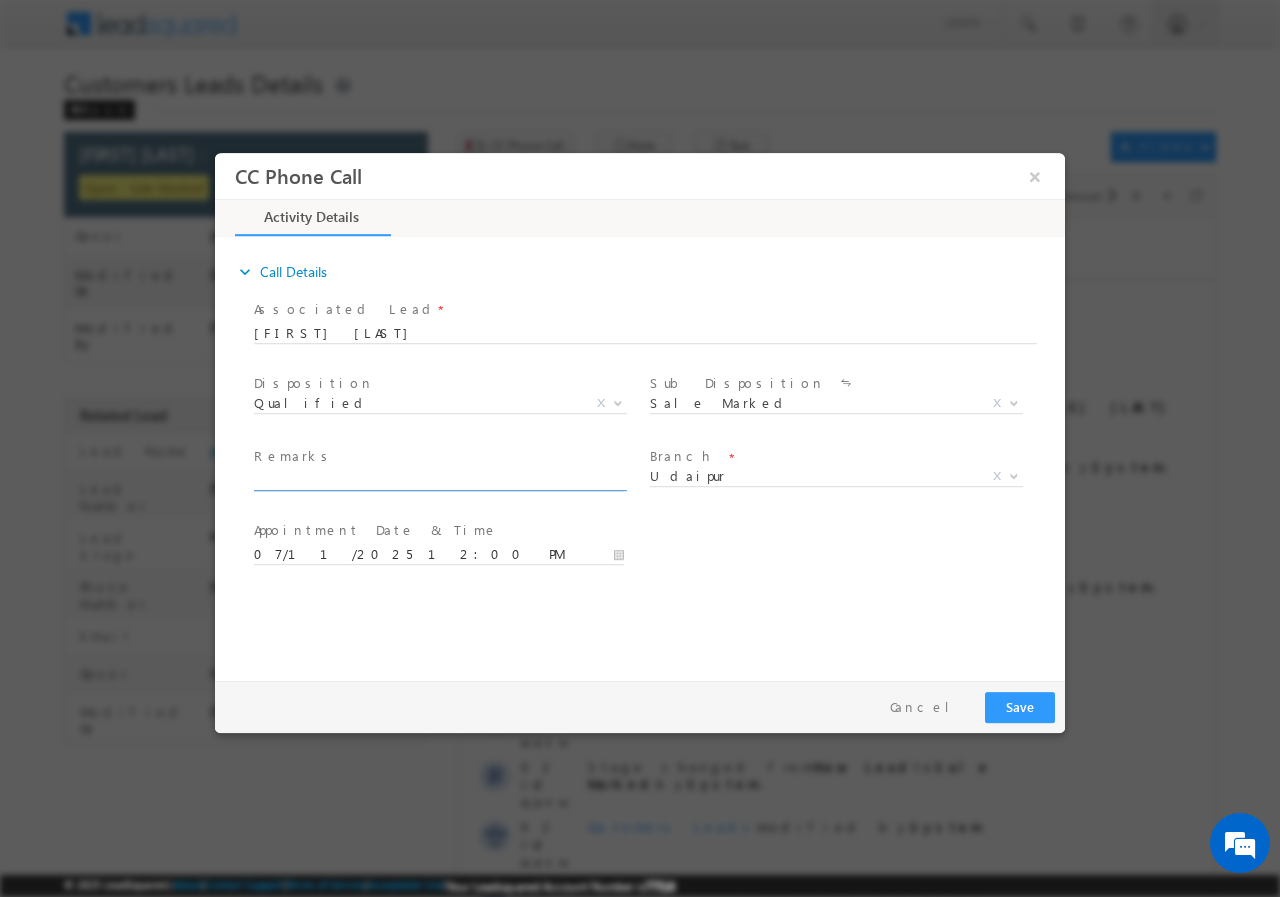 click at bounding box center [439, 480] 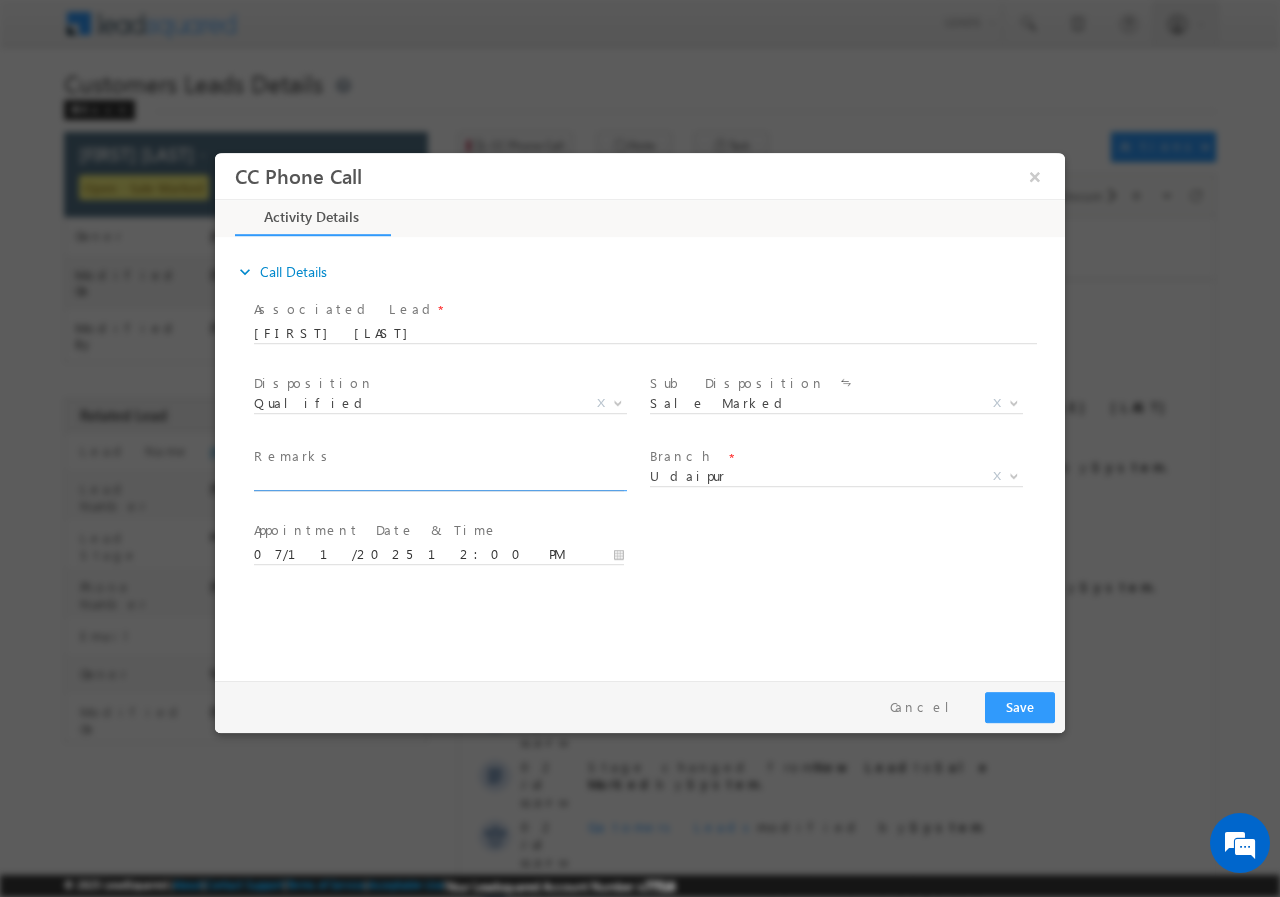 paste on "[DATE]-[ALPHANUMERIC_ID] Customer name is [FIRST] [LAST] Customer want Balance transfer + Top up Loan Loan amount is [NUMBER] monthly income is [NUMBER] profession is Self employed property address [LOCATION]" 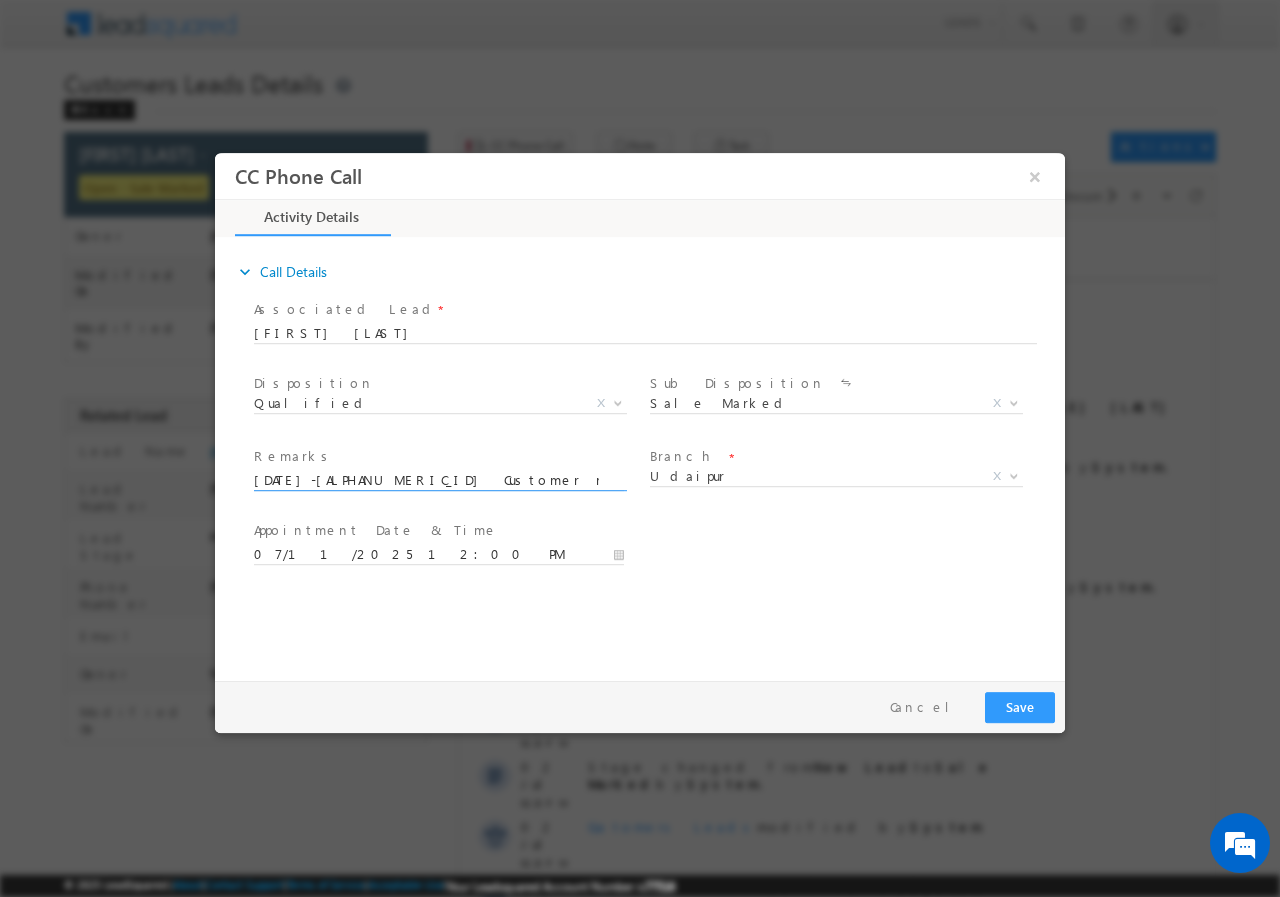 scroll, scrollTop: 0, scrollLeft: 844, axis: horizontal 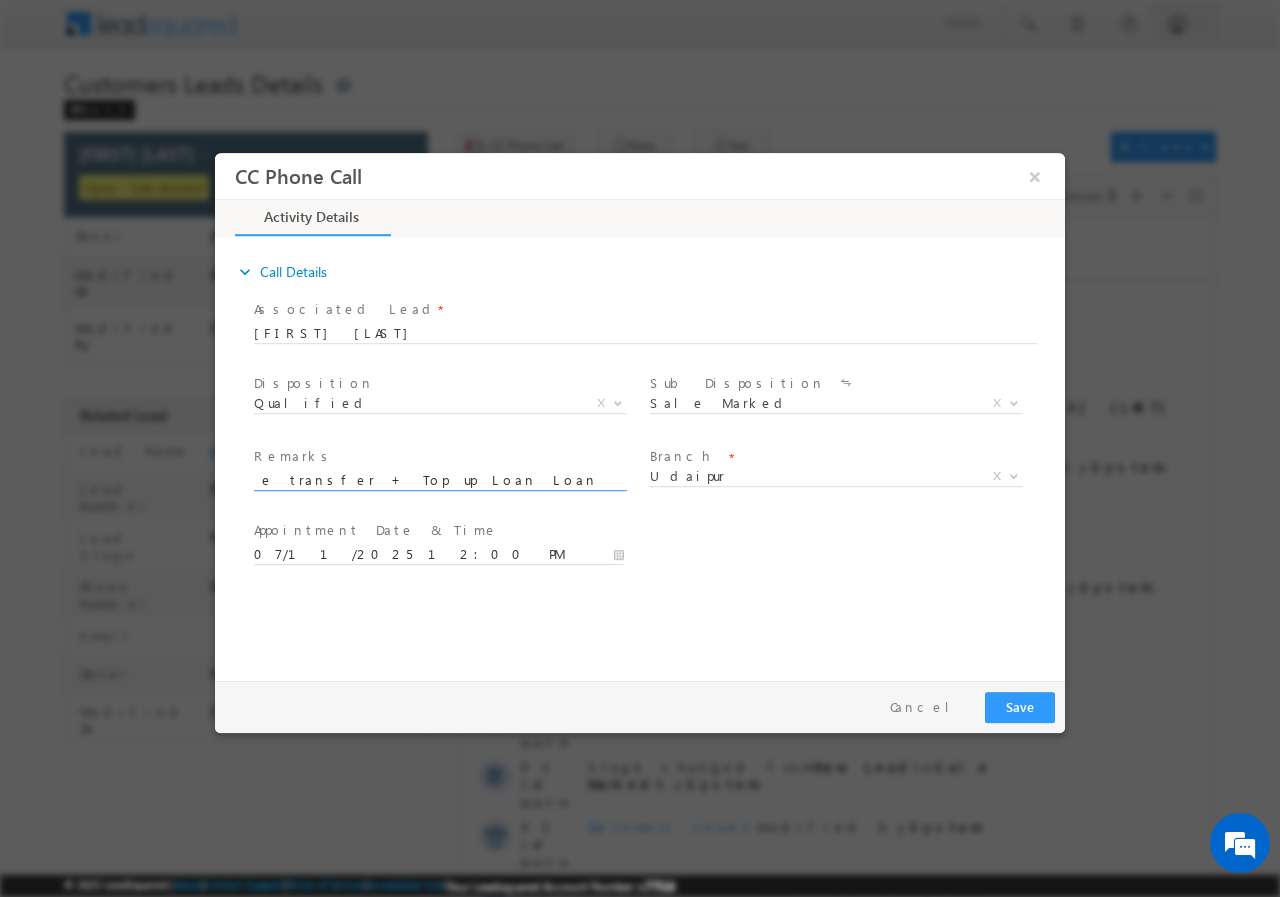 type on "[DATE]-[ALPHANUMERIC_ID] Customer name is [FIRST] [LAST] Customer want Balance transfer + Top up Loan Loan amount is [NUMBER] monthly income is [NUMBER] profession is Self employed property address [LOCATION]" 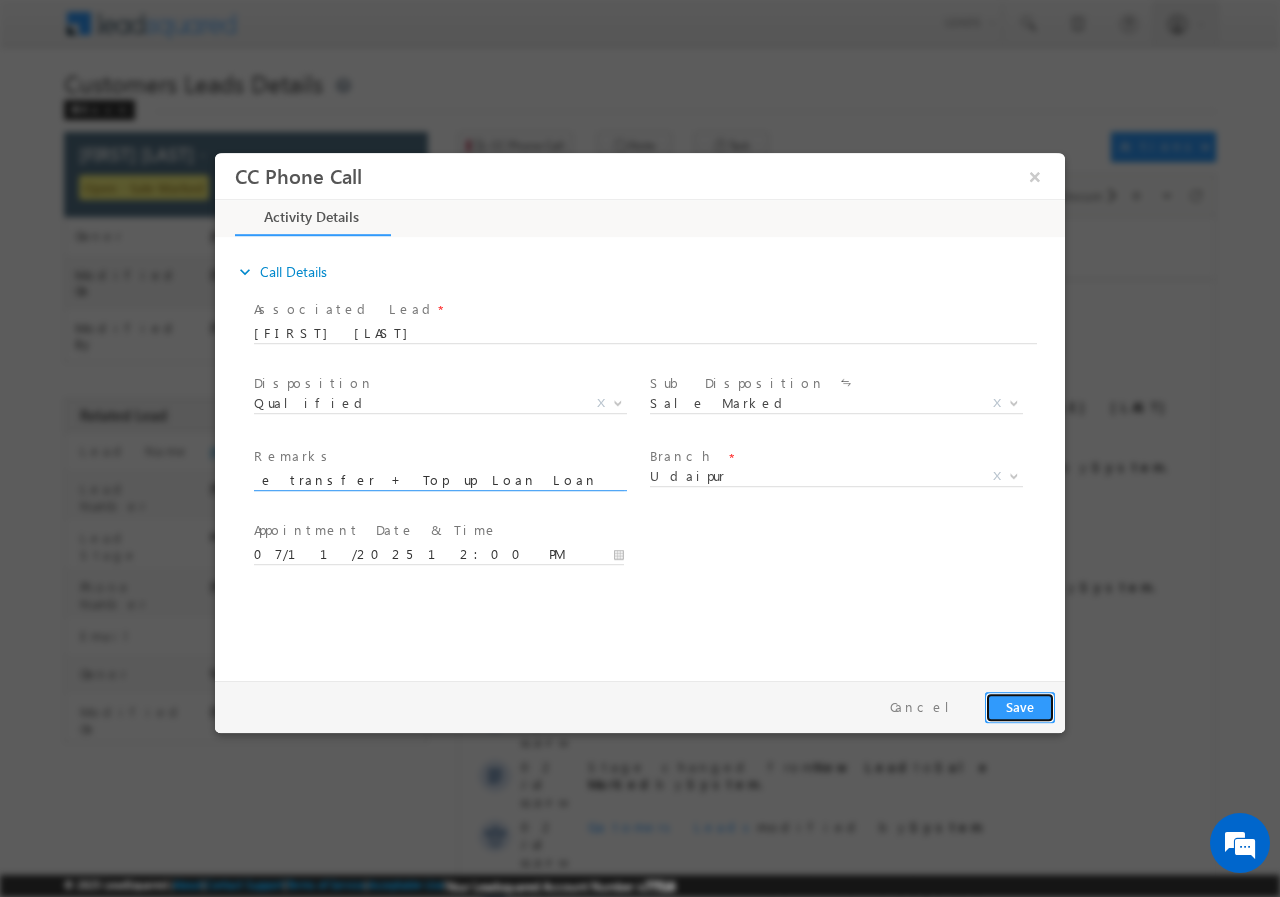 click on "Save" at bounding box center [1020, 706] 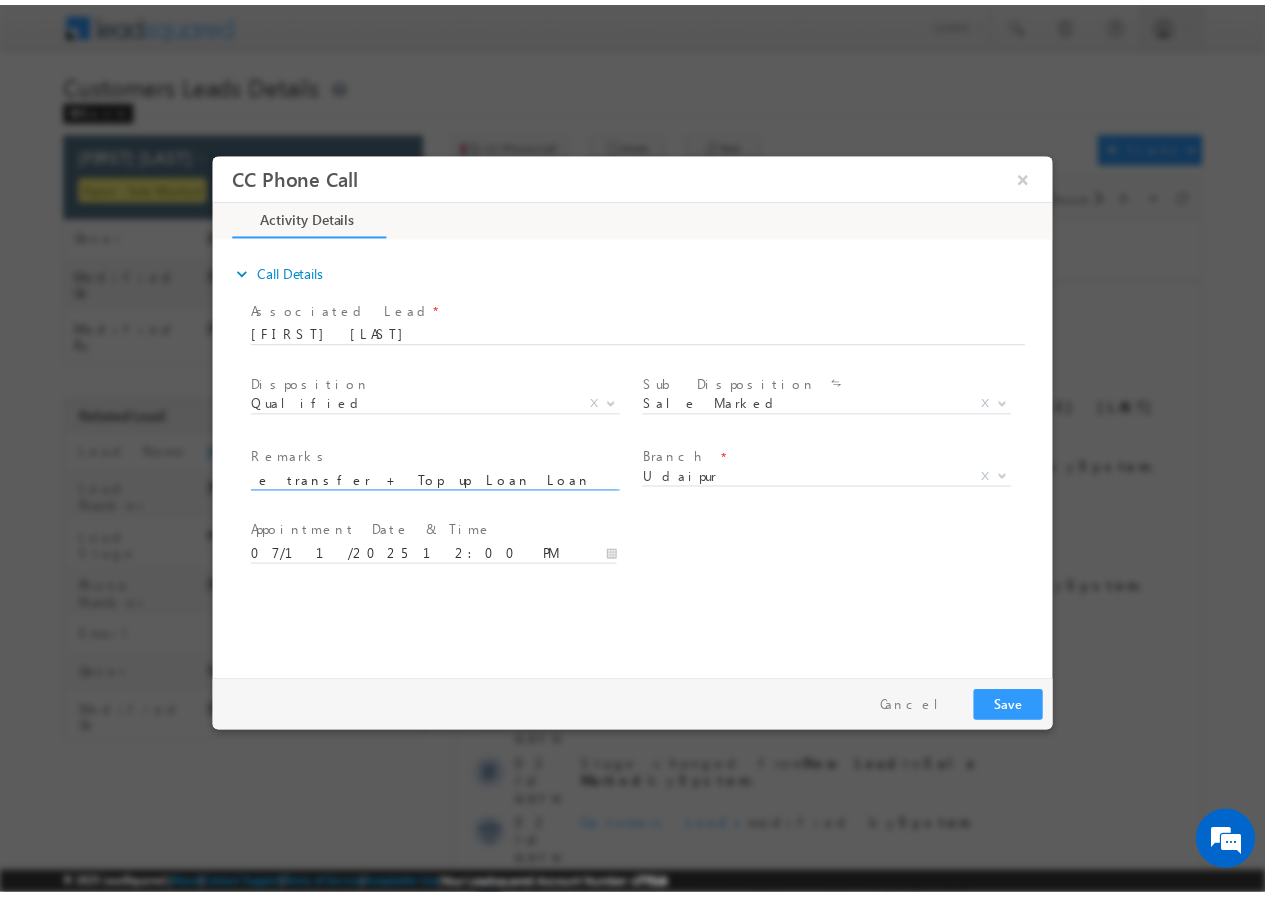 scroll, scrollTop: 0, scrollLeft: 0, axis: both 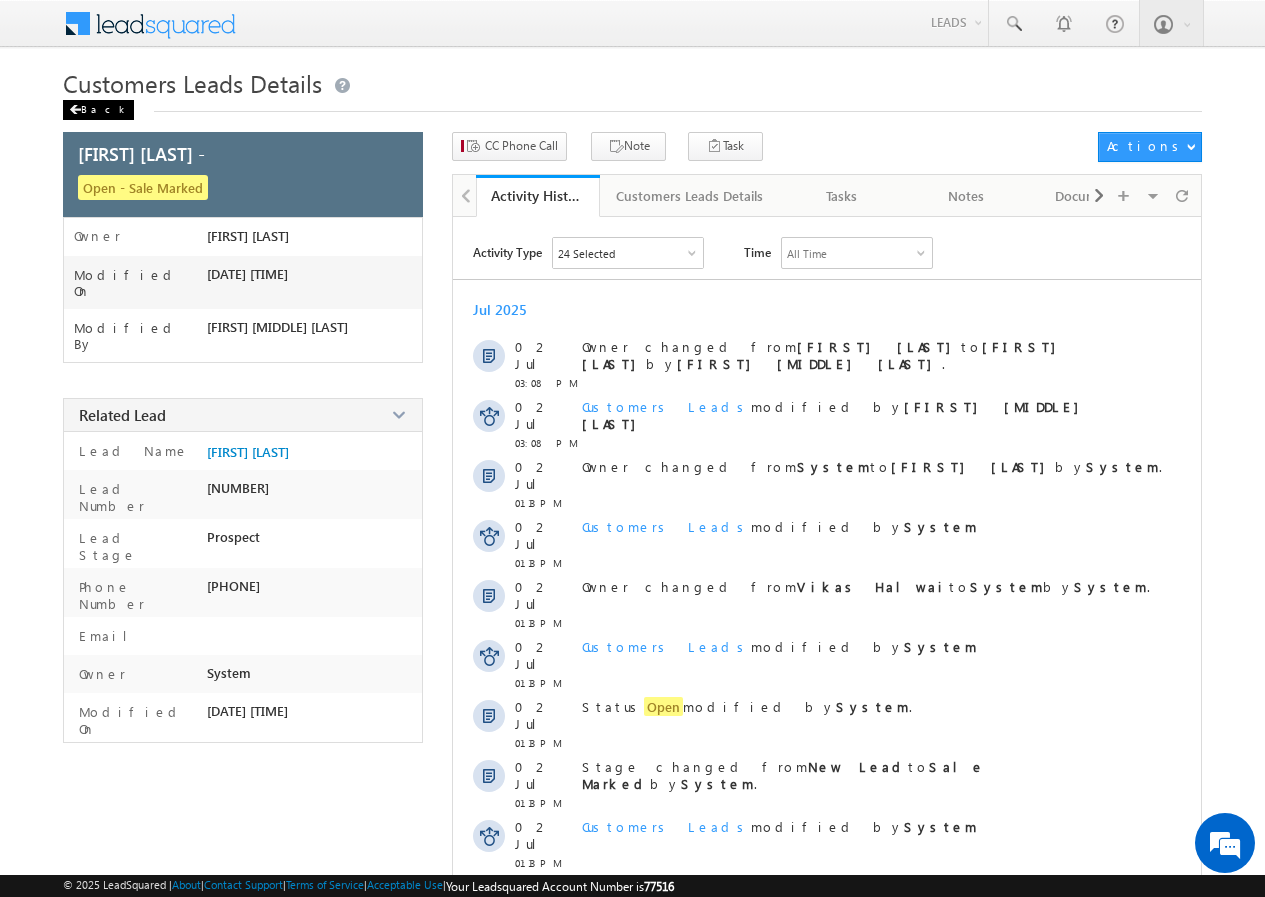 click on "Back" at bounding box center (98, 110) 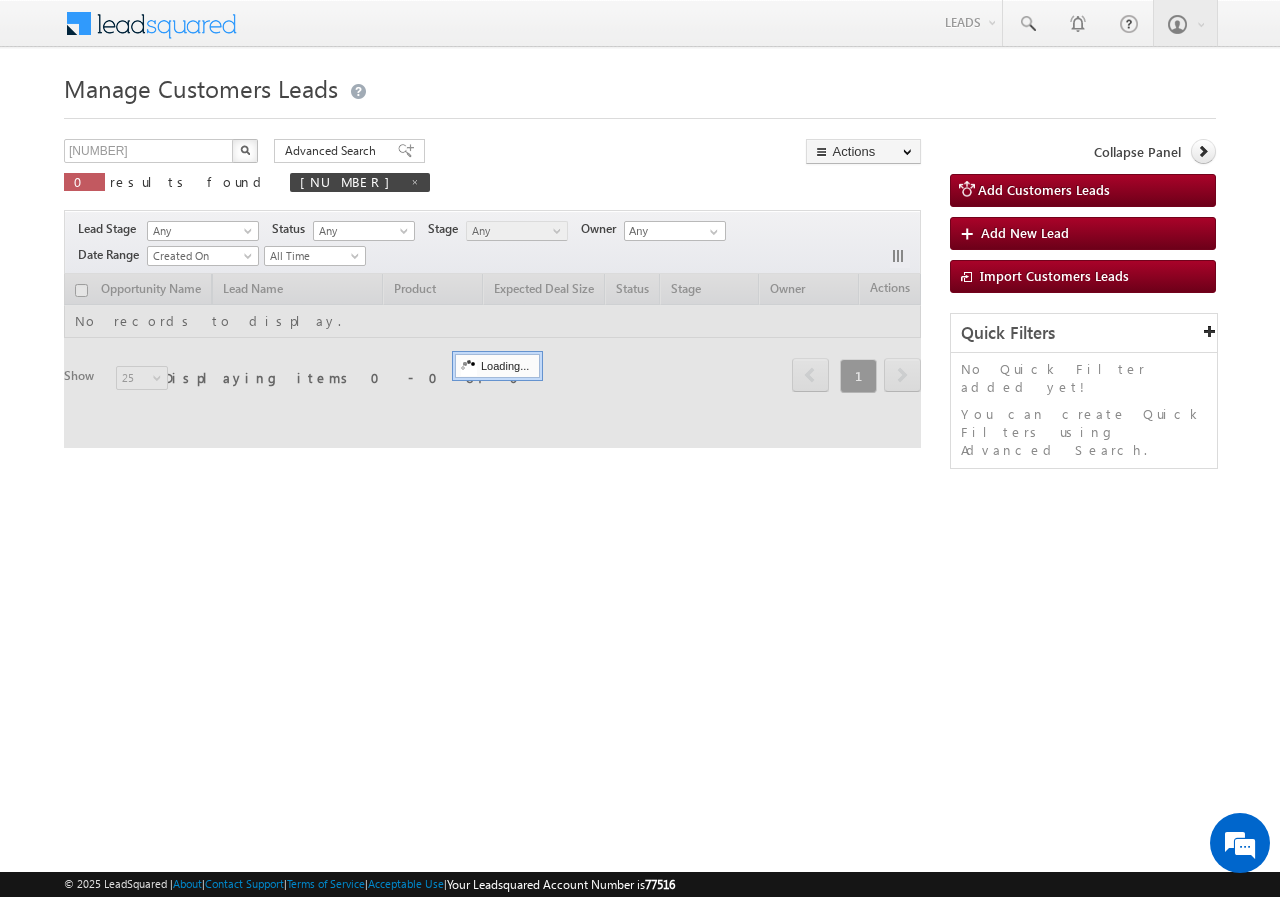 scroll, scrollTop: 0, scrollLeft: 0, axis: both 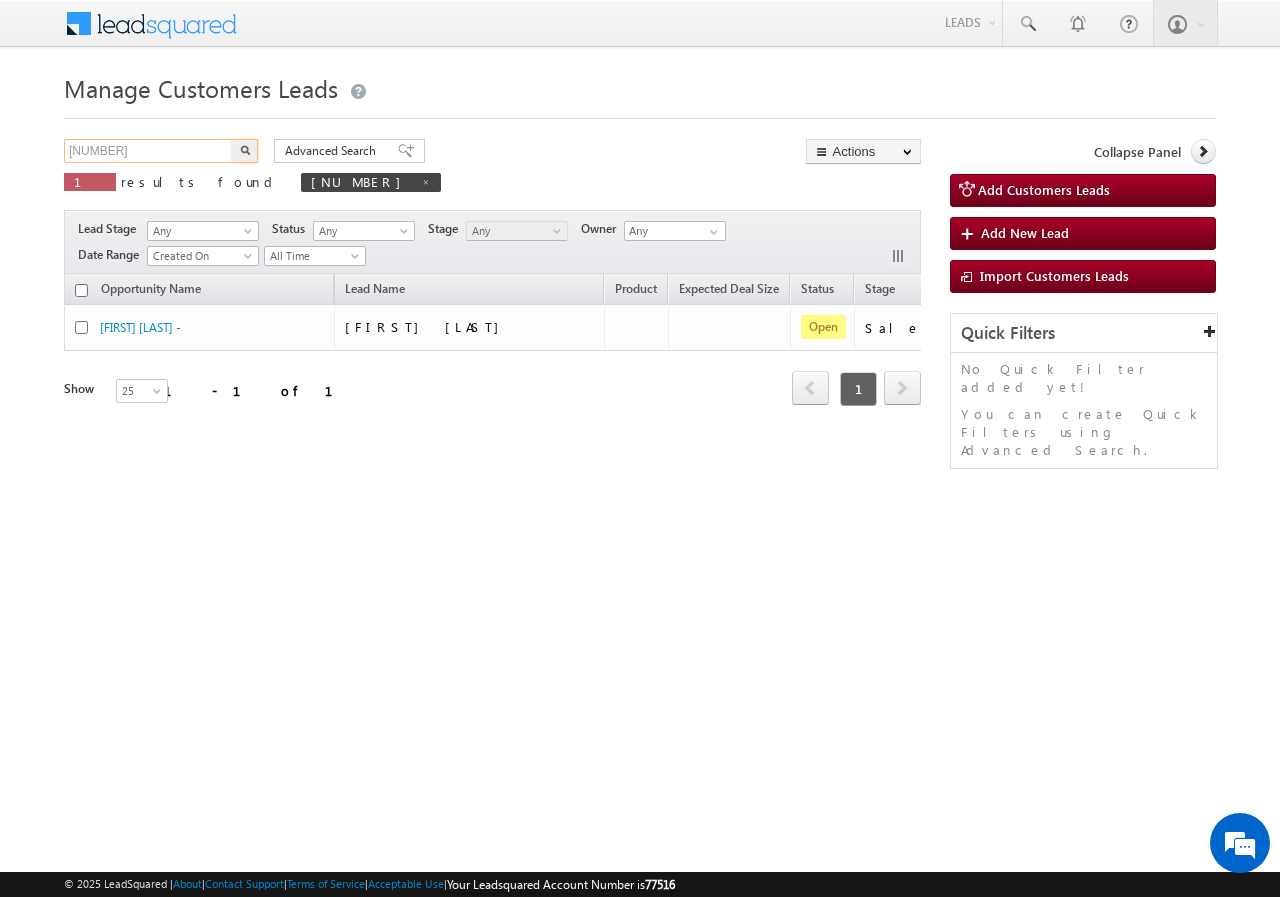 drag, startPoint x: 152, startPoint y: 149, endPoint x: 1, endPoint y: 176, distance: 153.39491 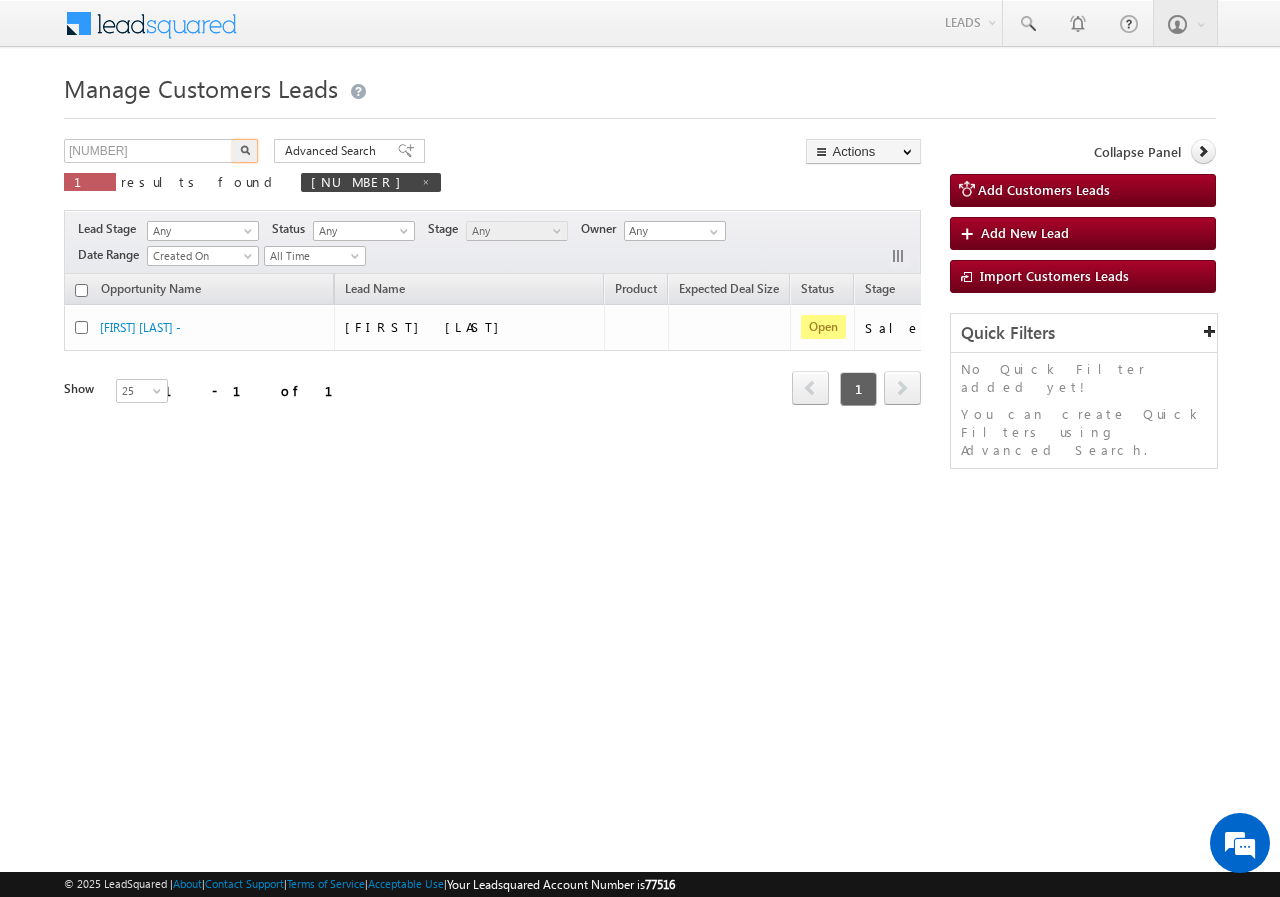 click at bounding box center (245, 150) 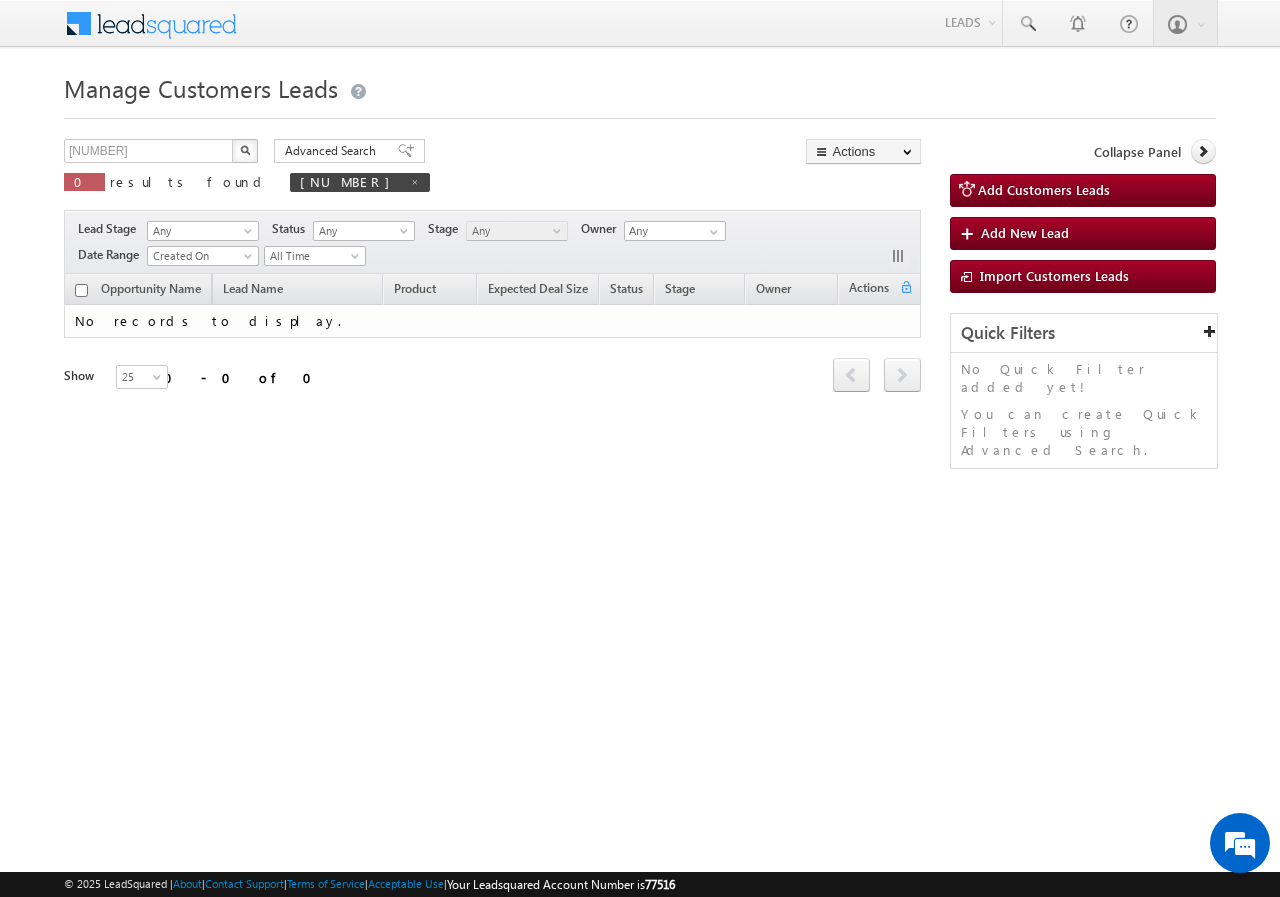 click on "No records to display." at bounding box center (492, 321) 